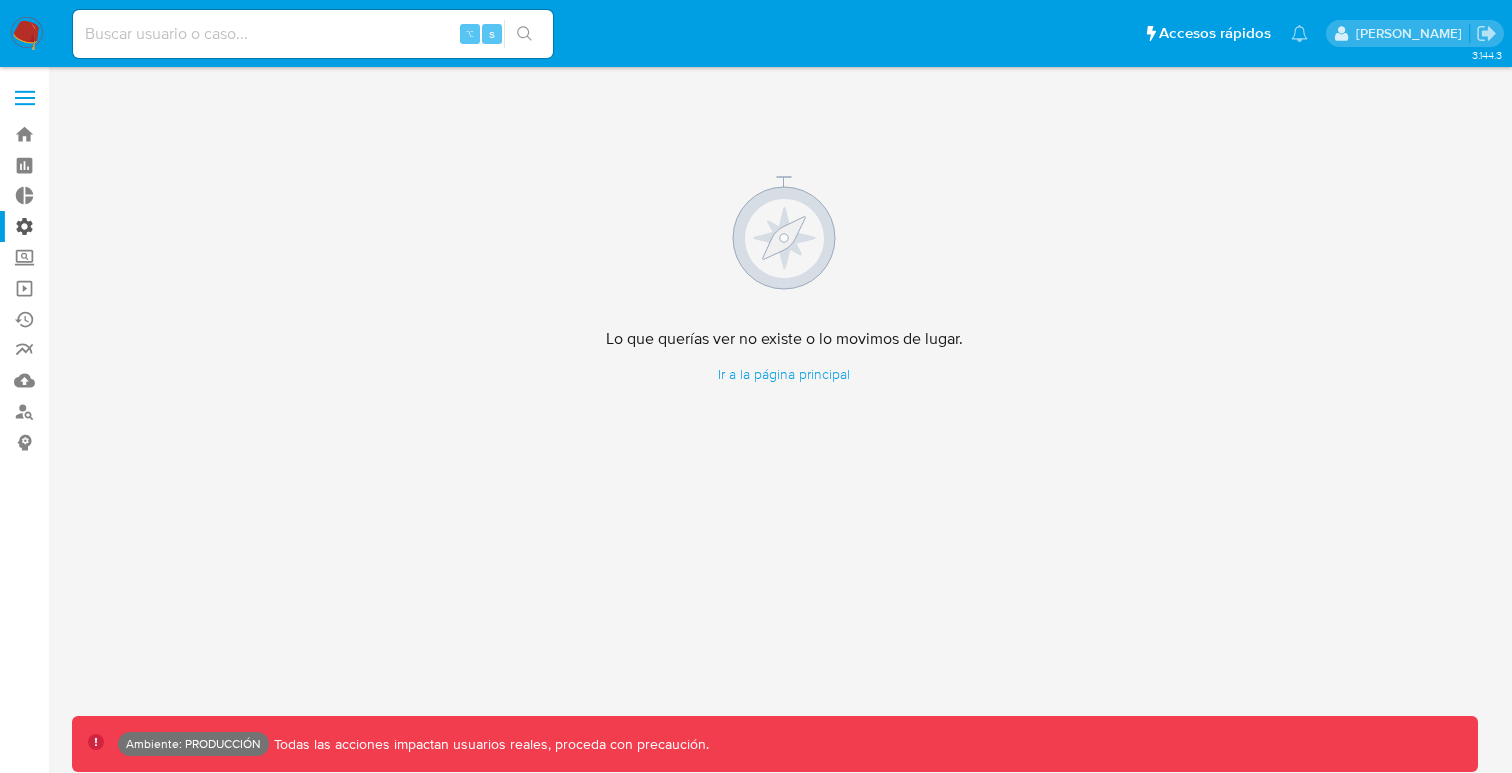 scroll, scrollTop: 0, scrollLeft: 0, axis: both 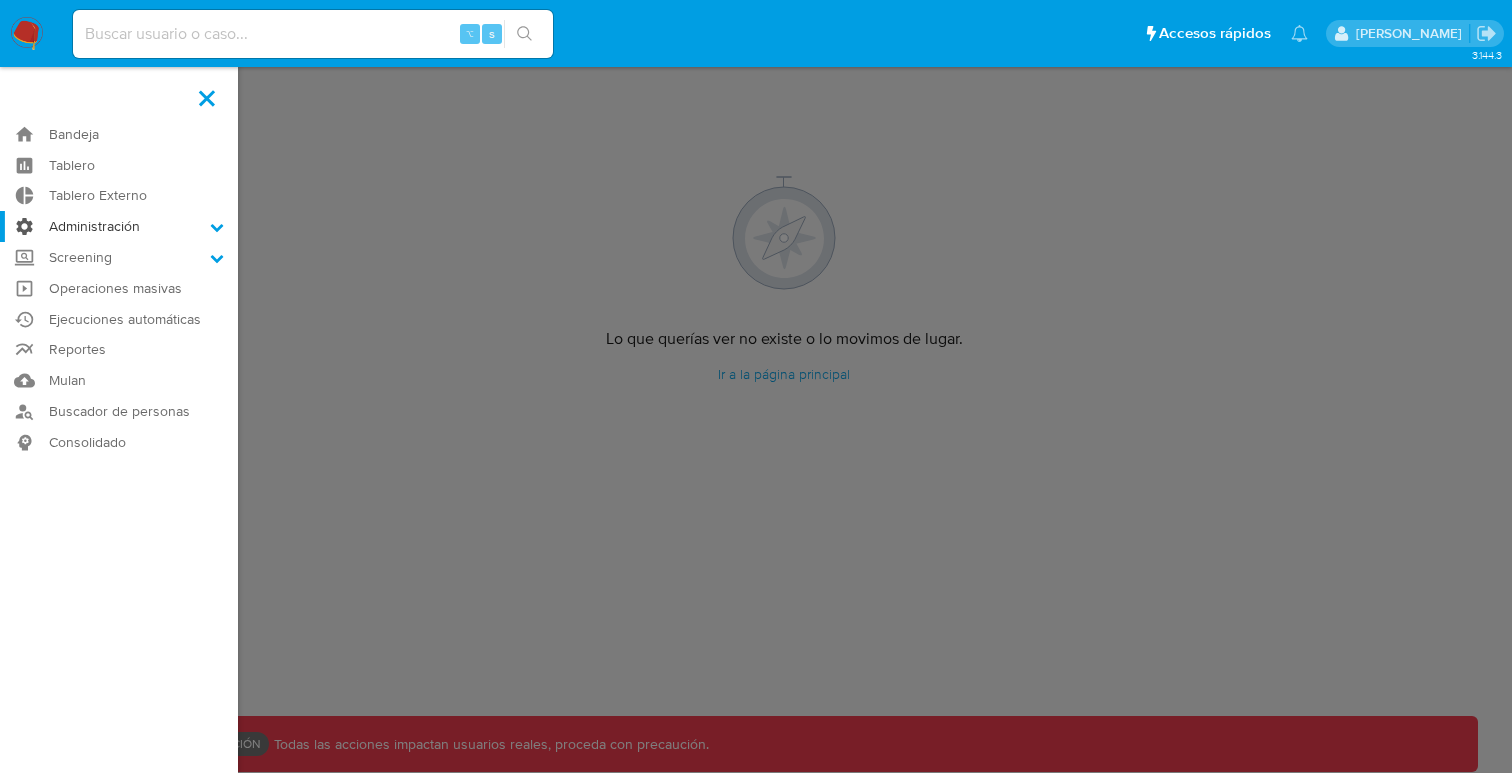 click on "Administración" at bounding box center (0, 0) 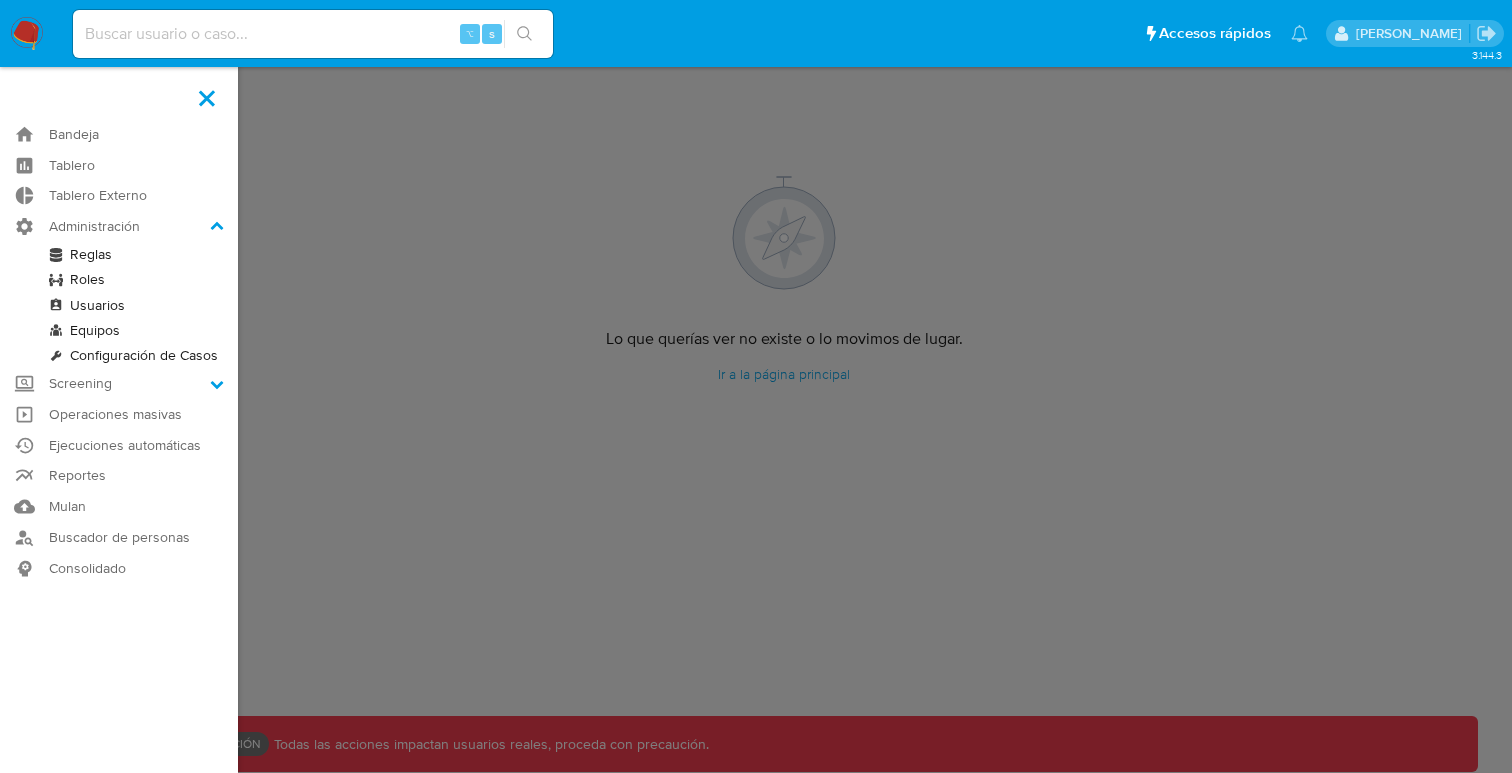 click on "Reglas" at bounding box center [119, 254] 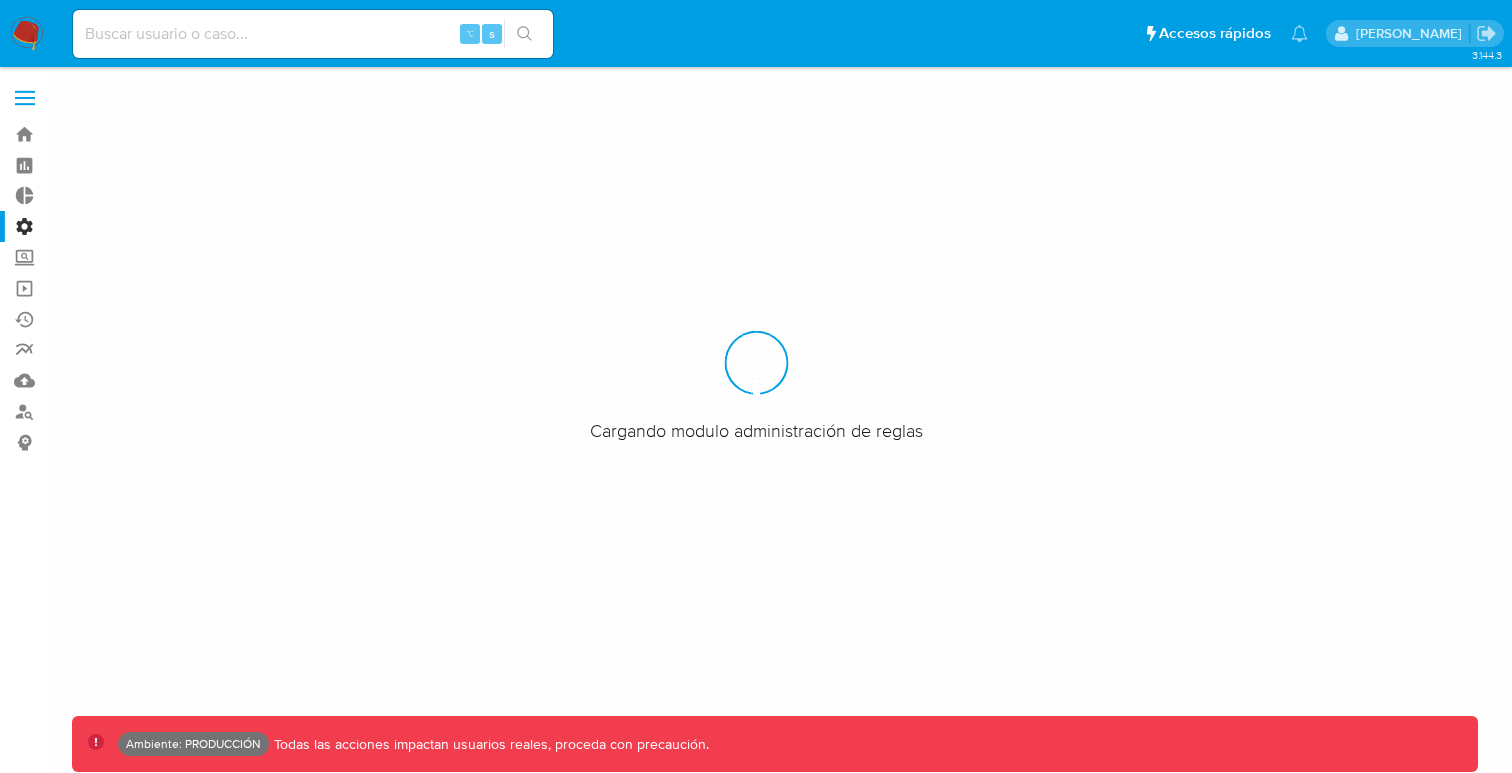 scroll, scrollTop: 0, scrollLeft: 0, axis: both 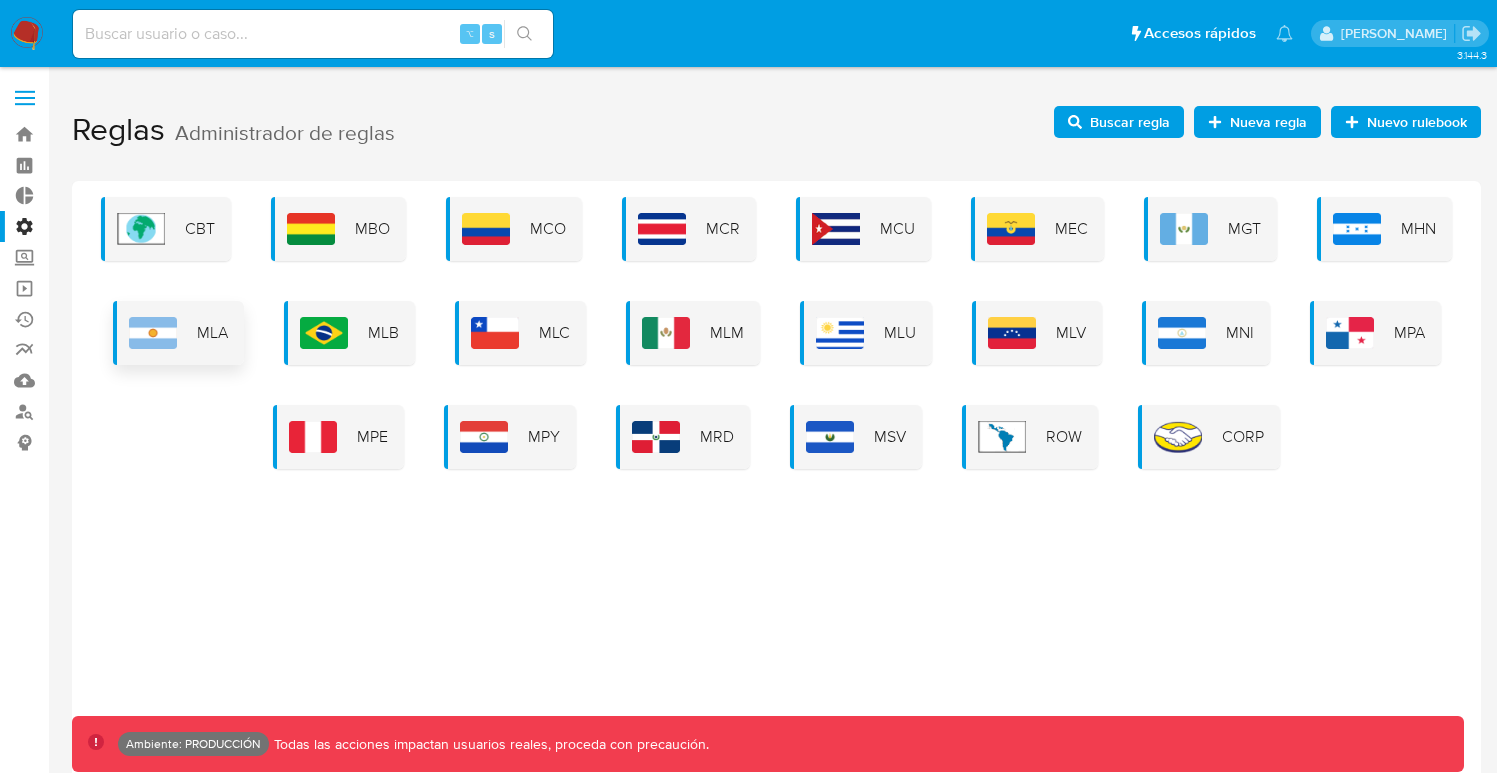 click at bounding box center (153, 333) 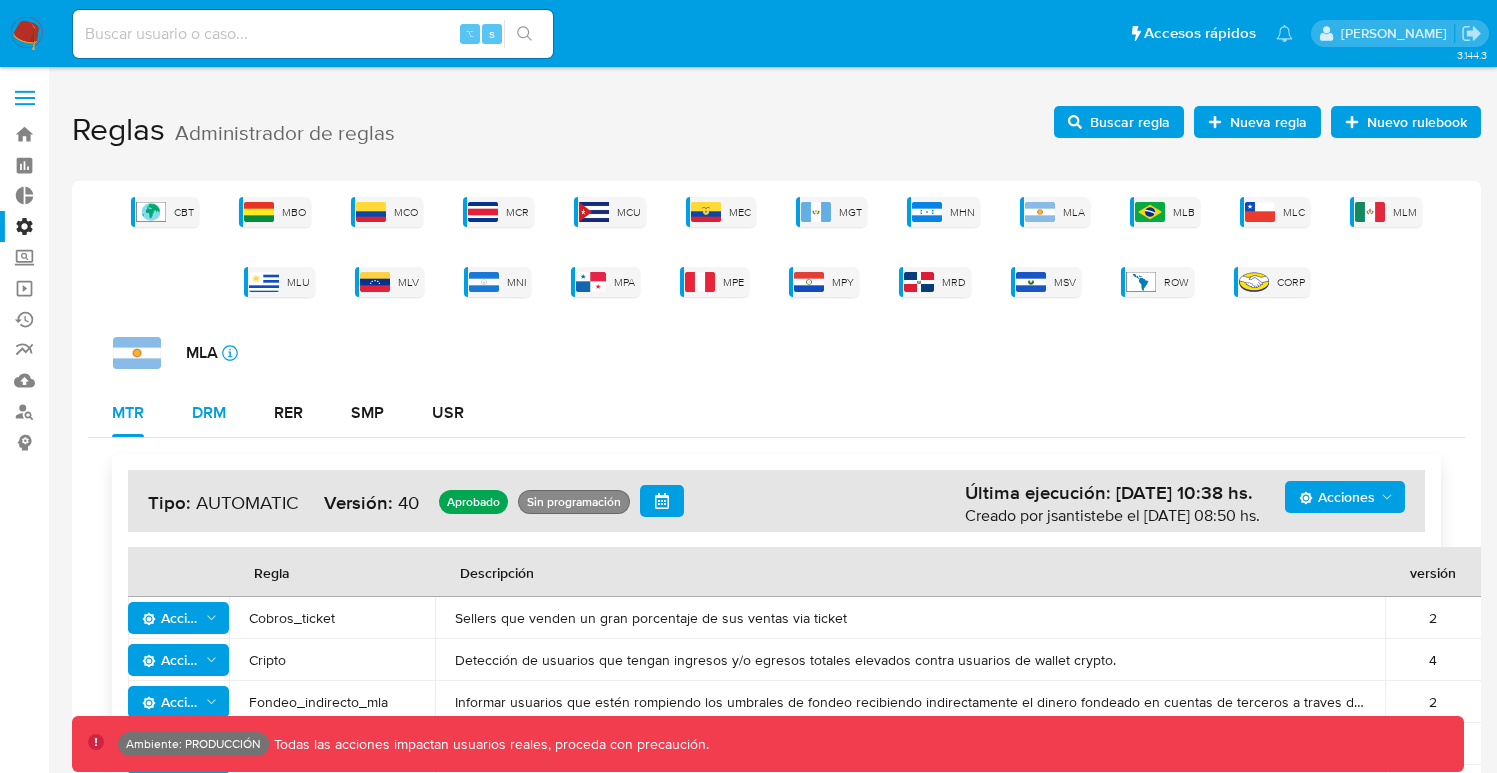 click on "DRM" at bounding box center (209, 413) 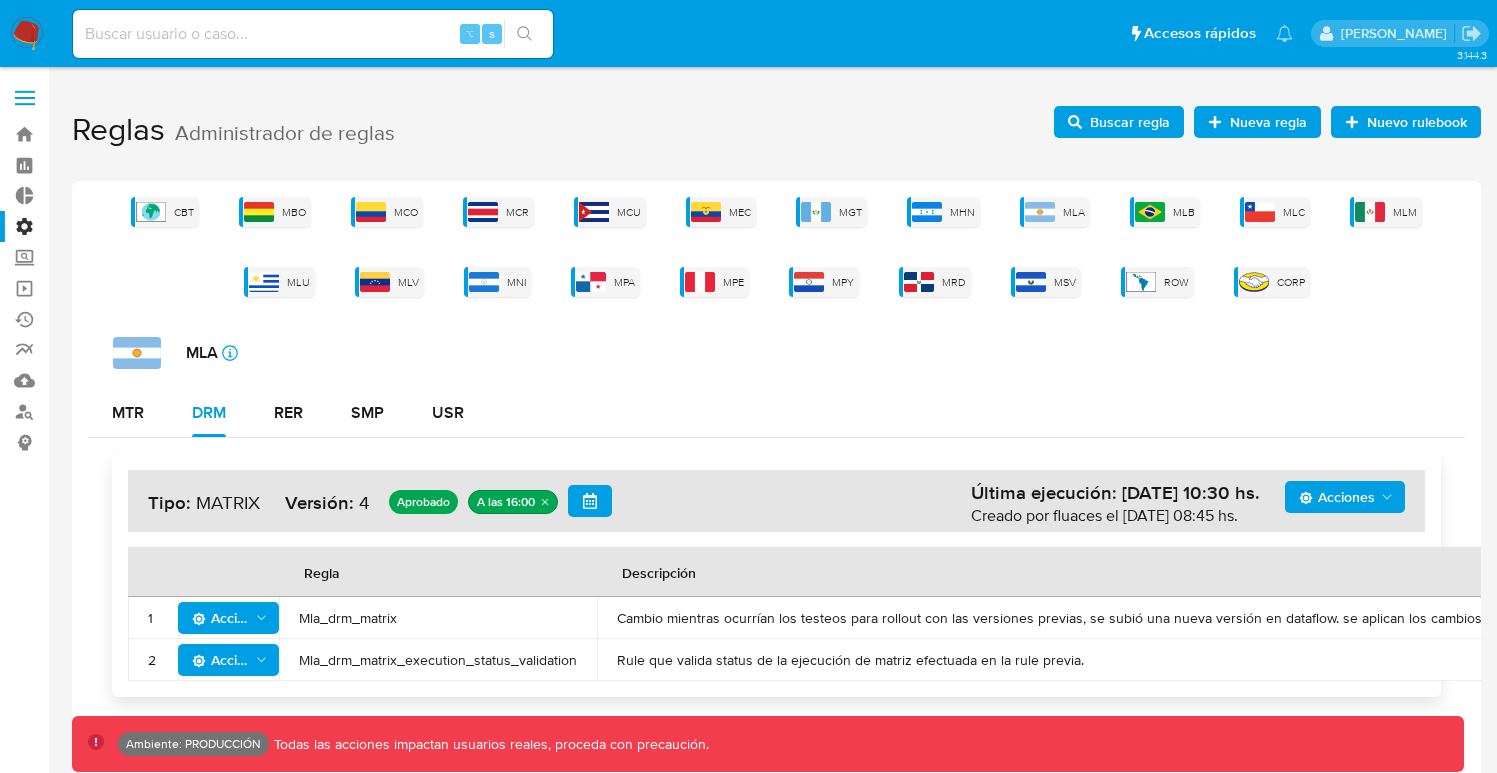 click on "Mla_drm_matrix" at bounding box center [438, 618] 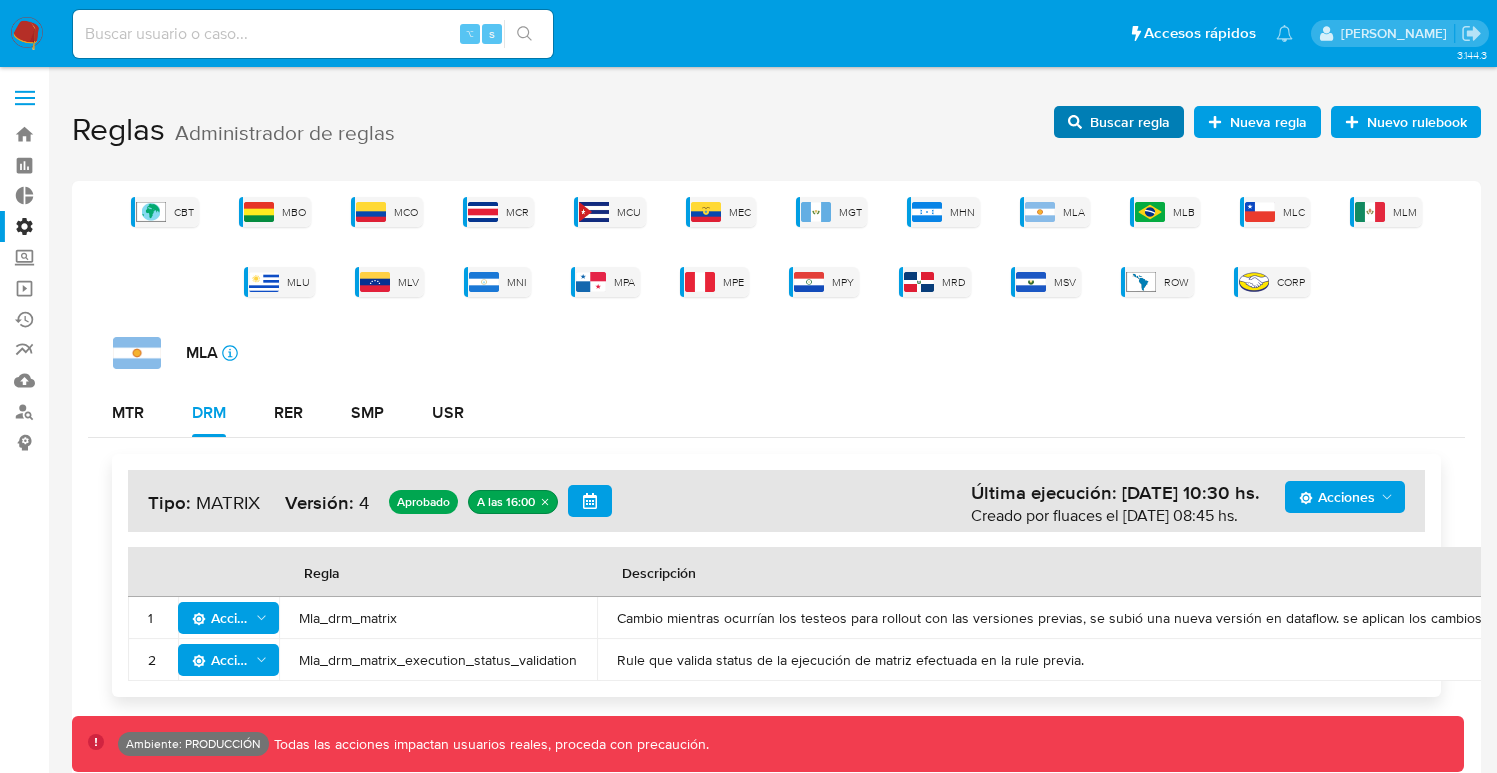 click on "Buscar regla" at bounding box center (1130, 122) 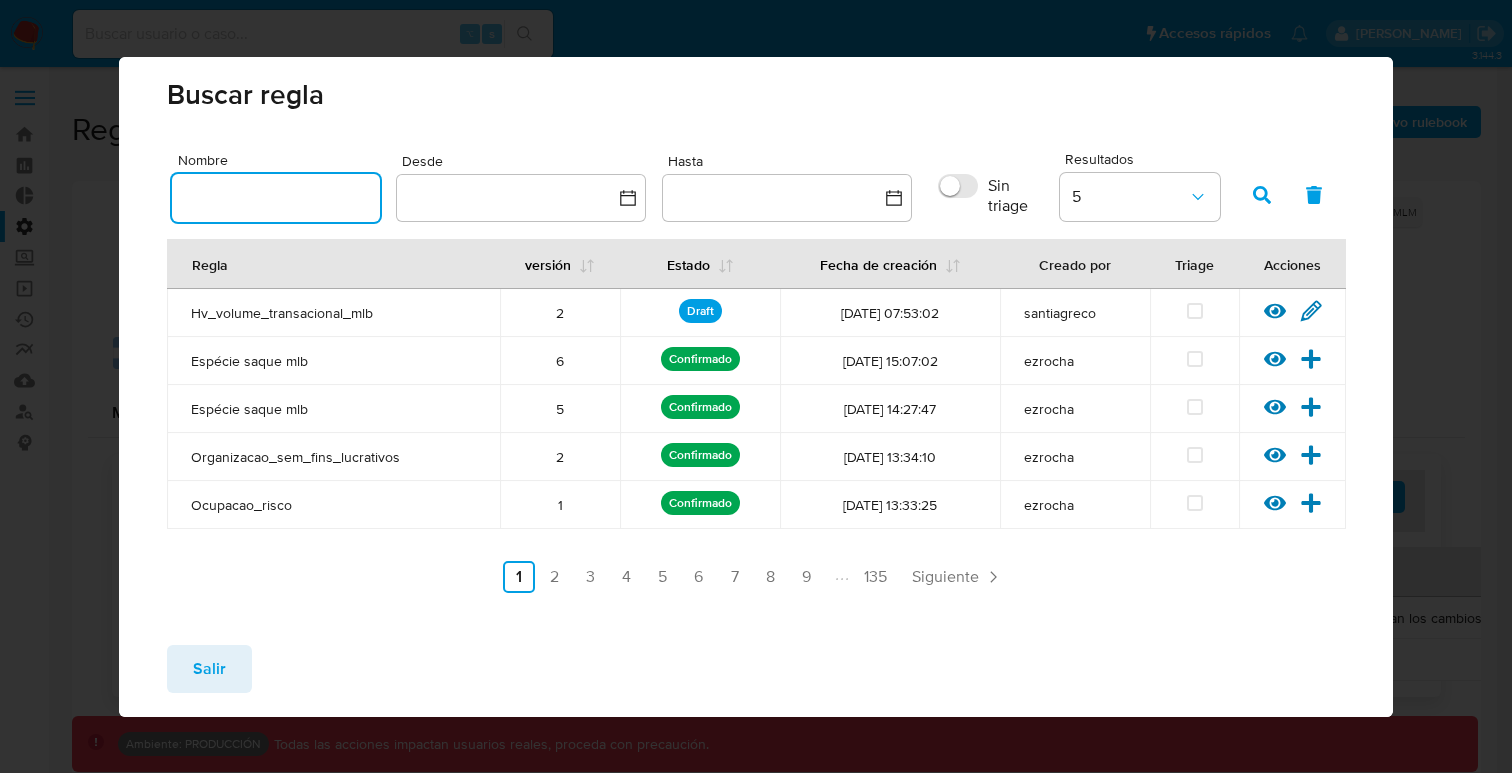 click at bounding box center (276, 198) 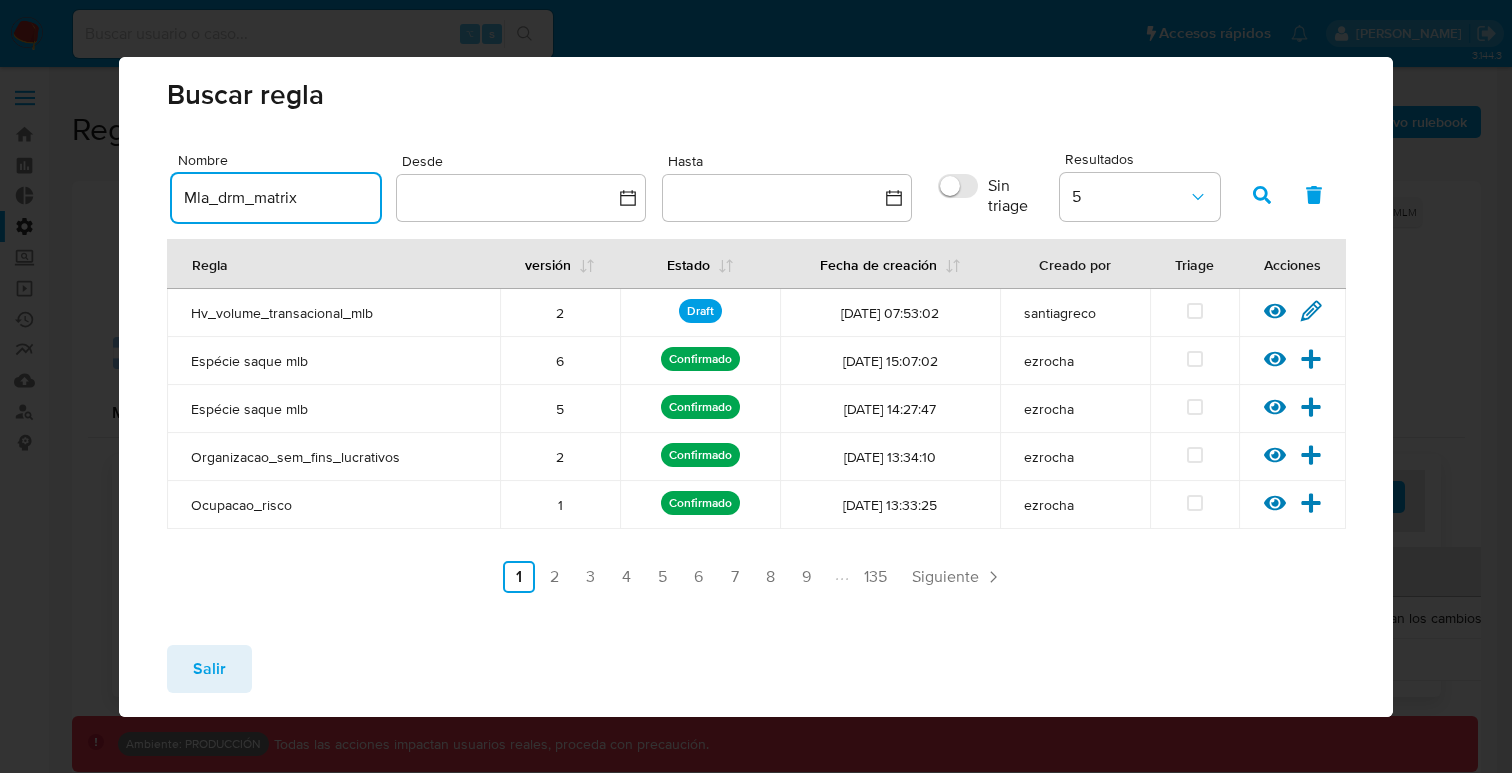 type on "Mla_drm_matrix" 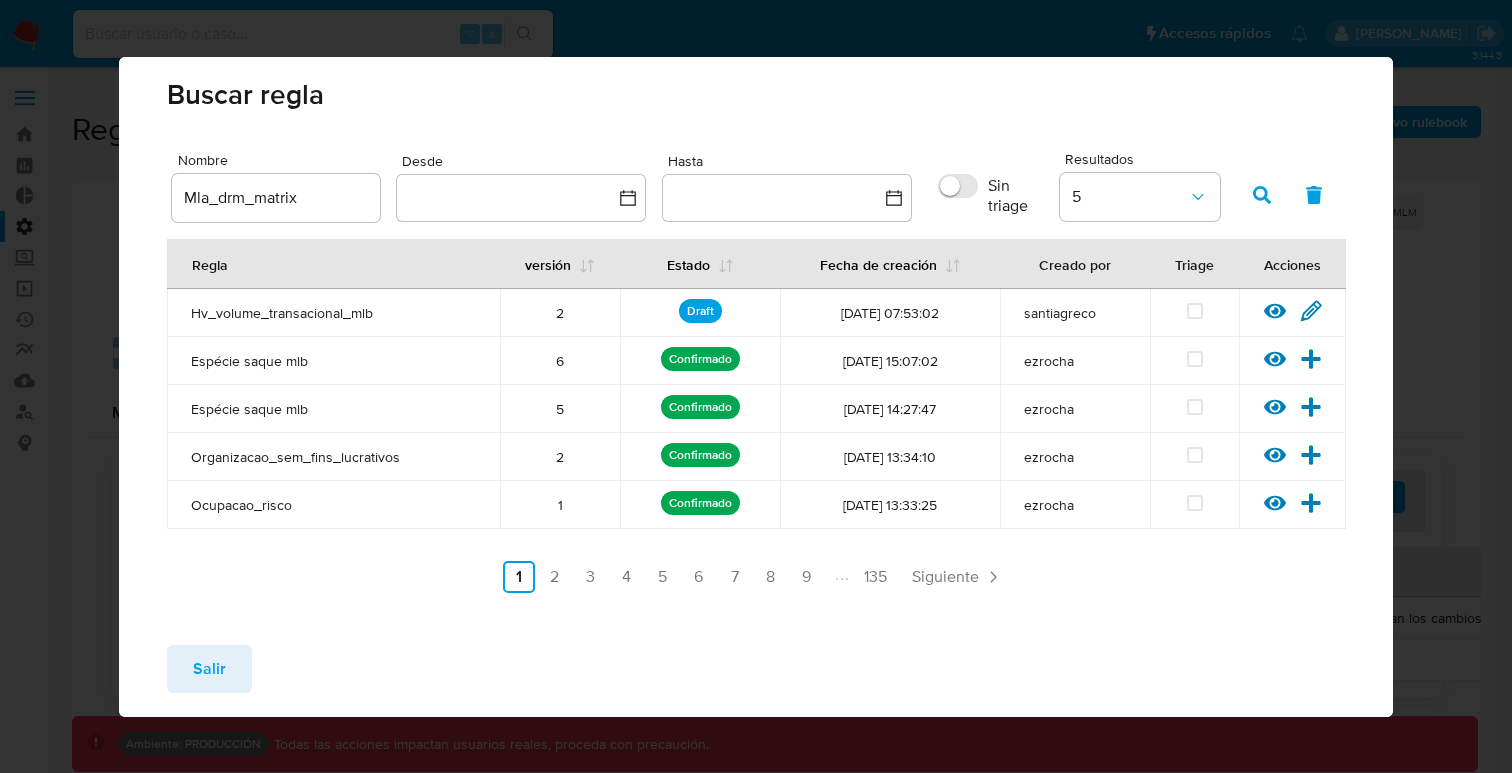 click on "Buscar regla" at bounding box center (756, 97) 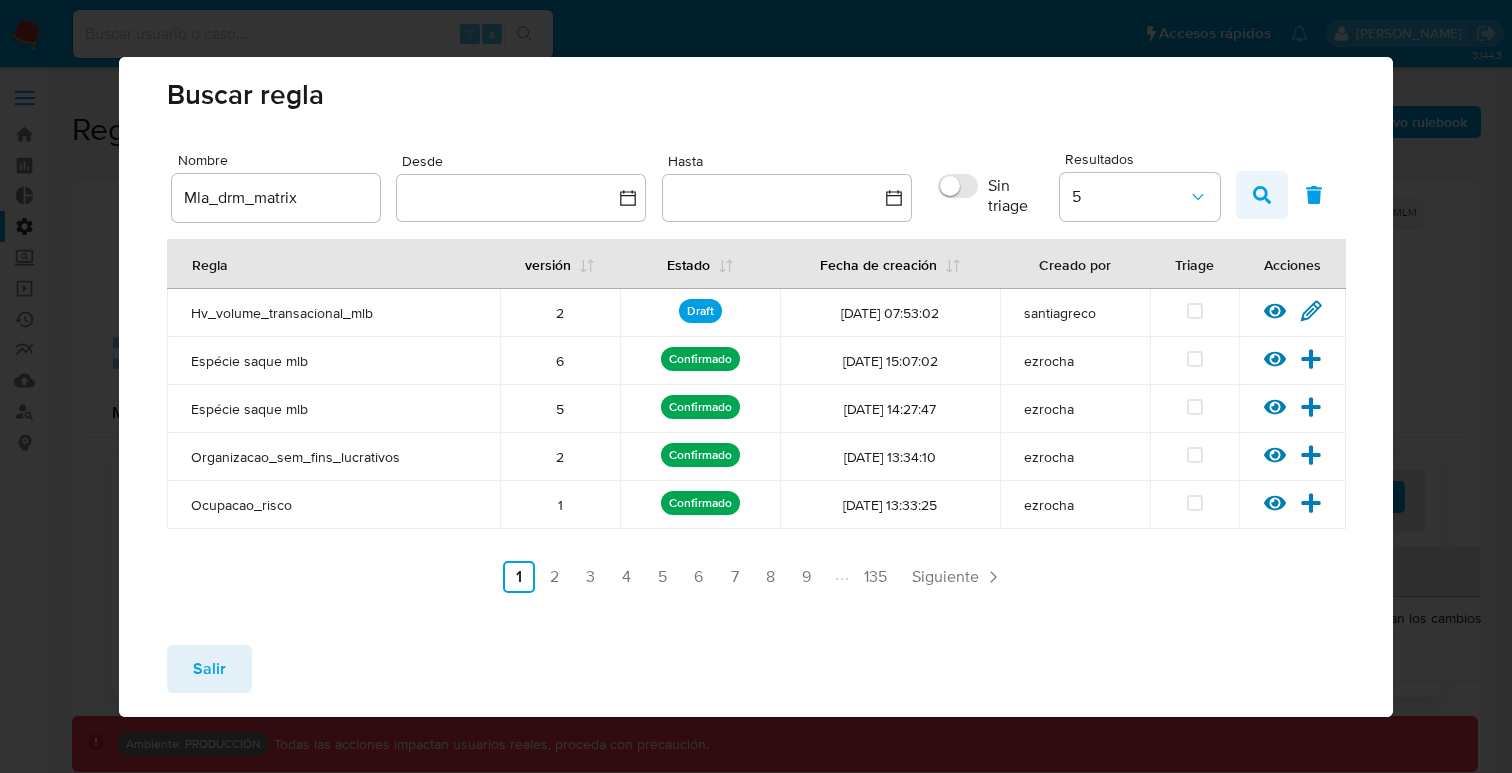 click at bounding box center (1262, 195) 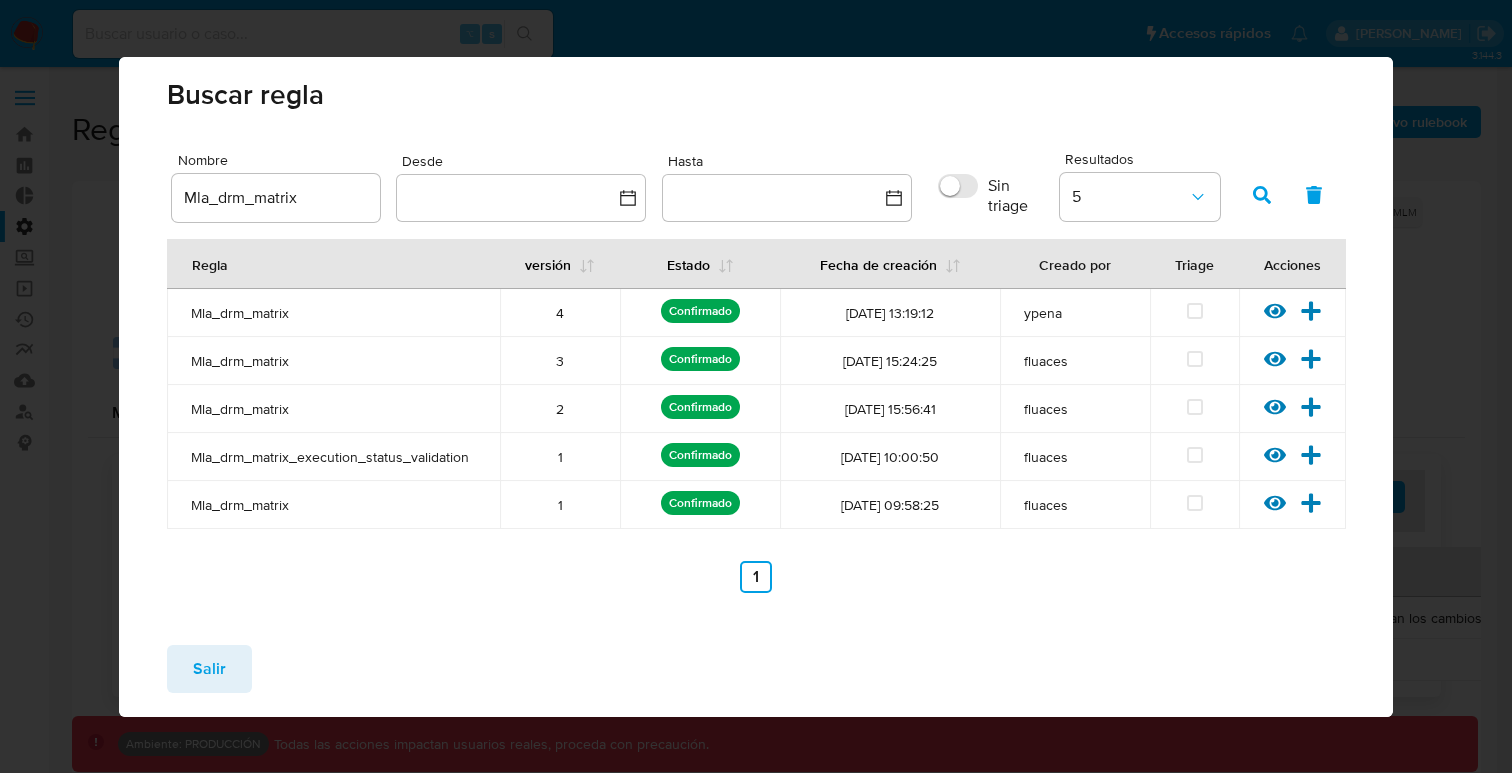 click on "[DATE] 13:19:12" at bounding box center (890, 313) 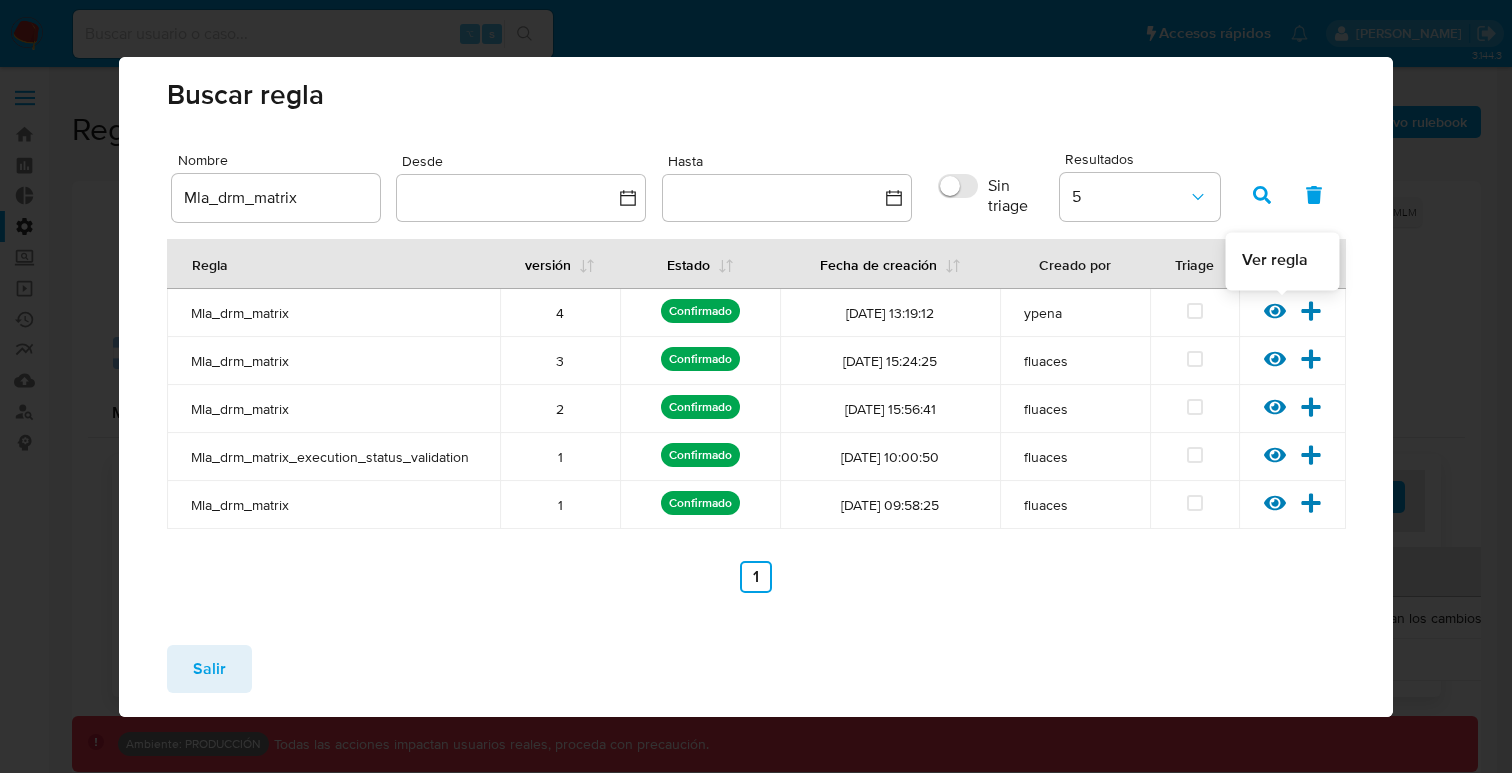 click 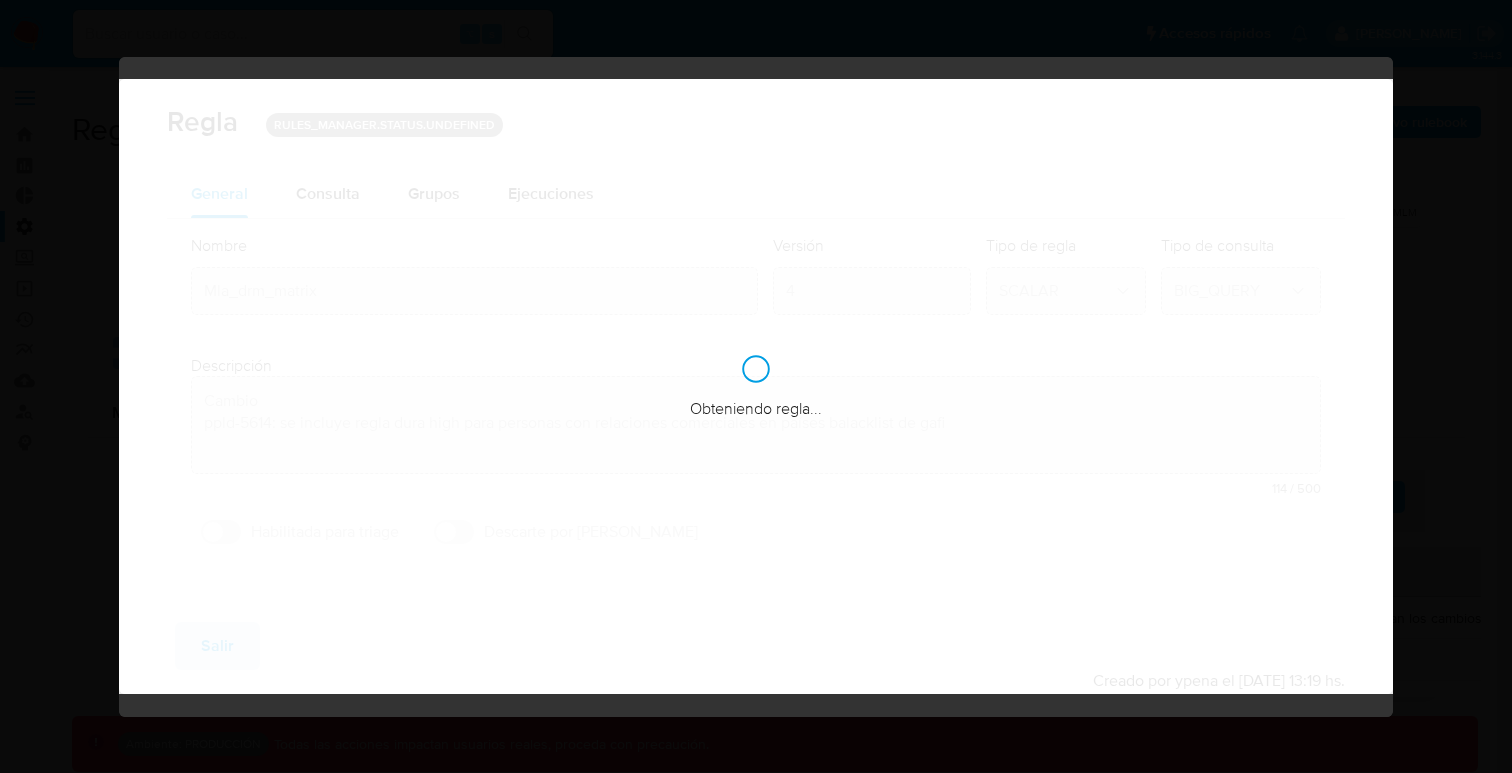 type on "Cambio
ppld-5614" 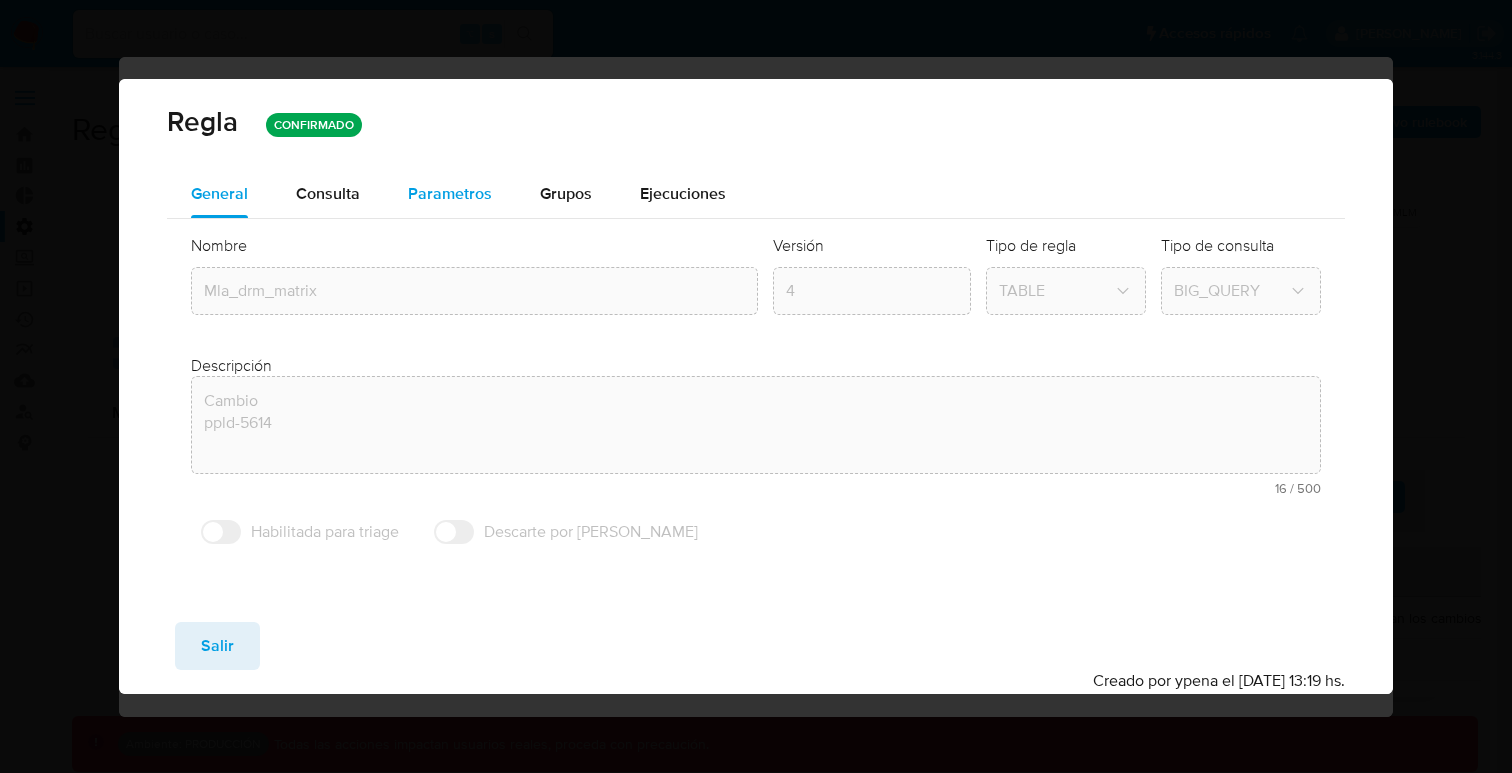 click on "Parametros" at bounding box center [450, 193] 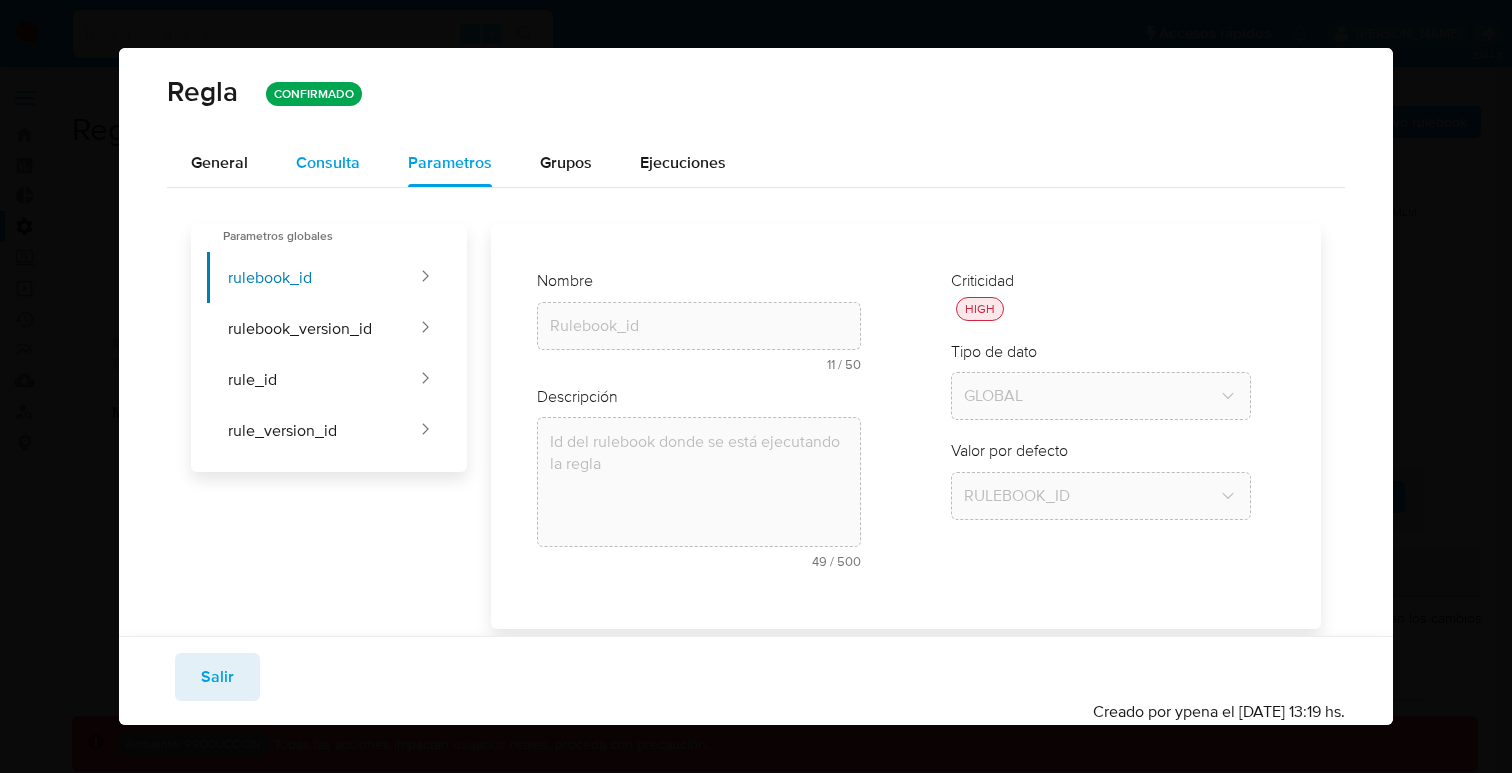 click on "Consulta" at bounding box center (328, 163) 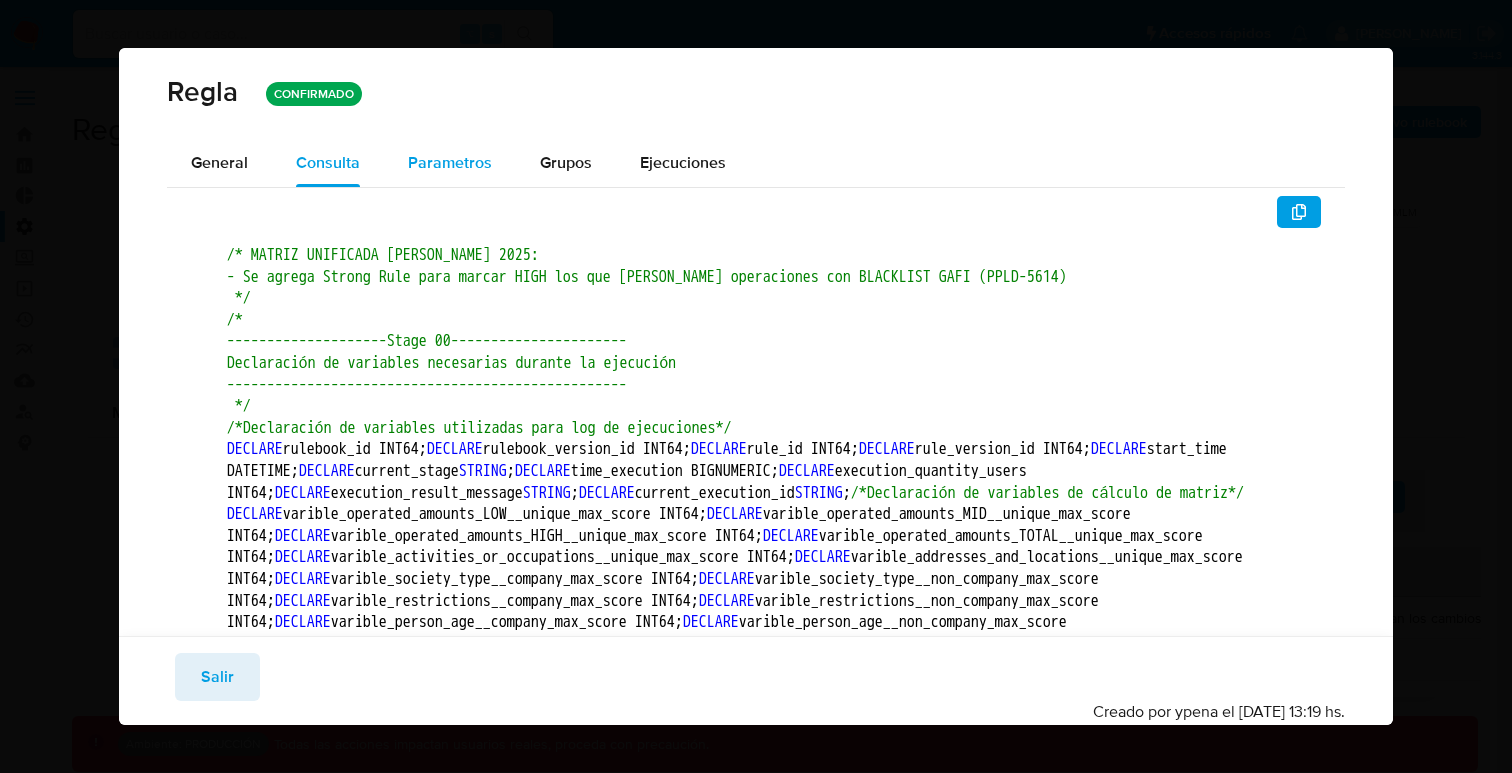 click on "Parametros" at bounding box center [450, 162] 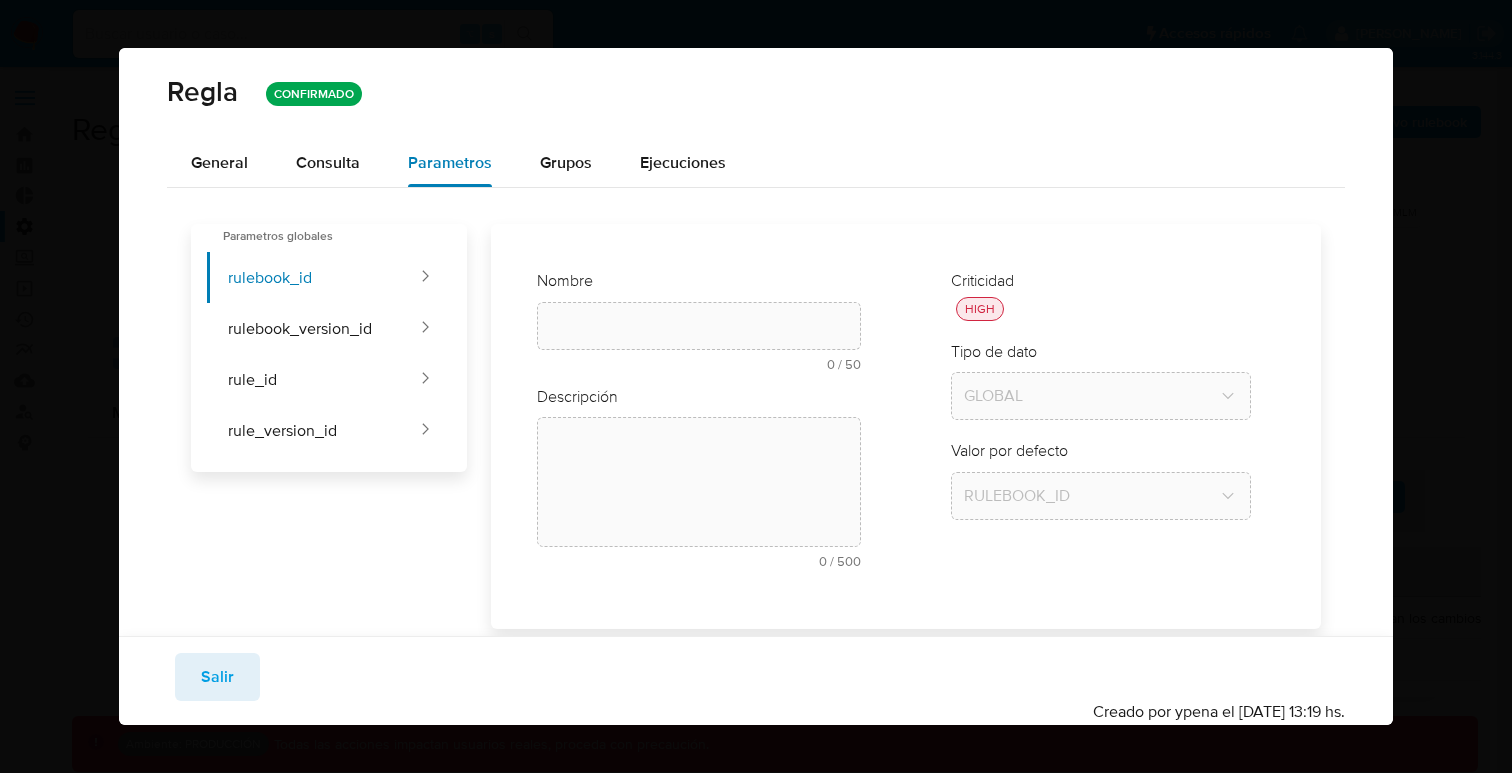 type on "Rulebook_id" 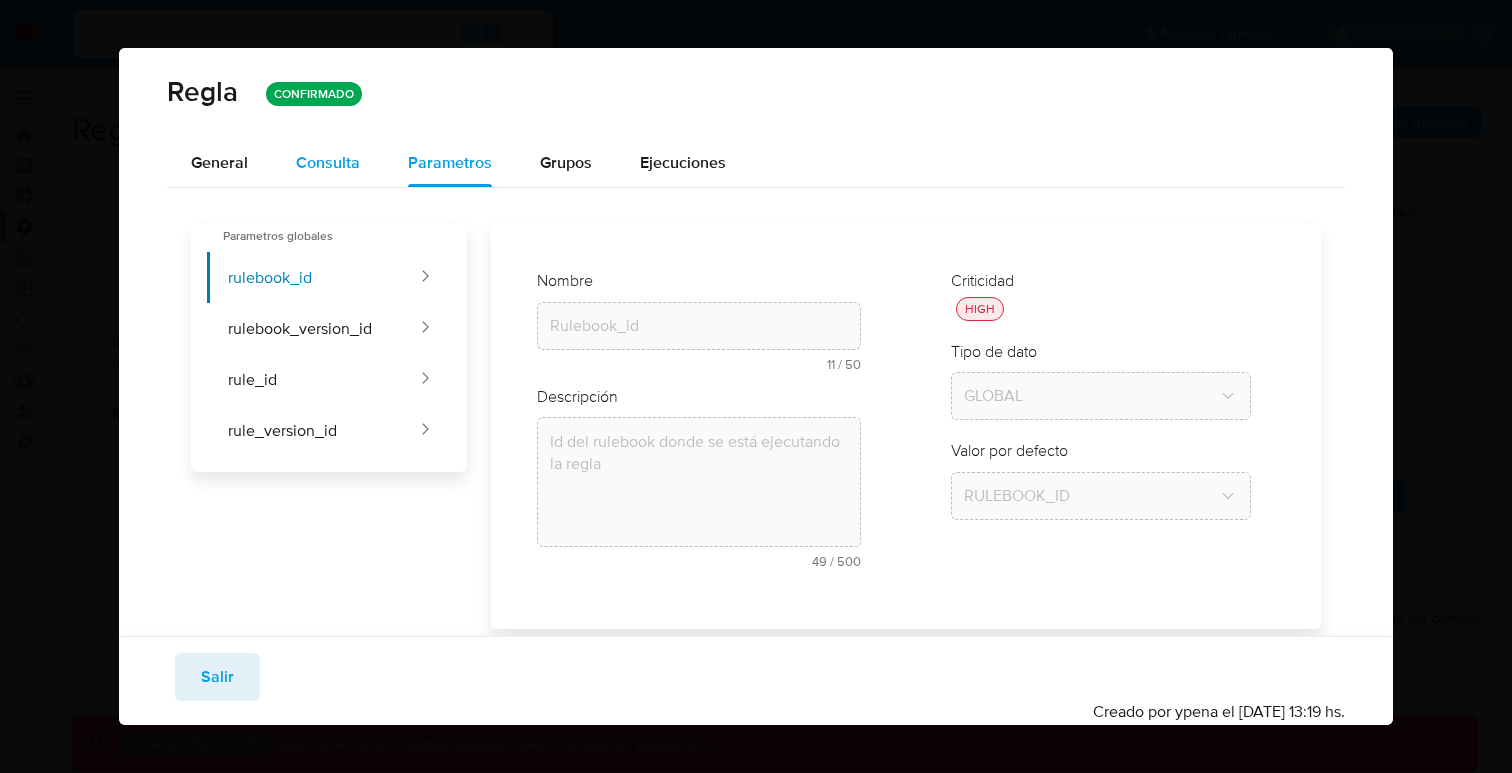 click on "Consulta" at bounding box center (328, 162) 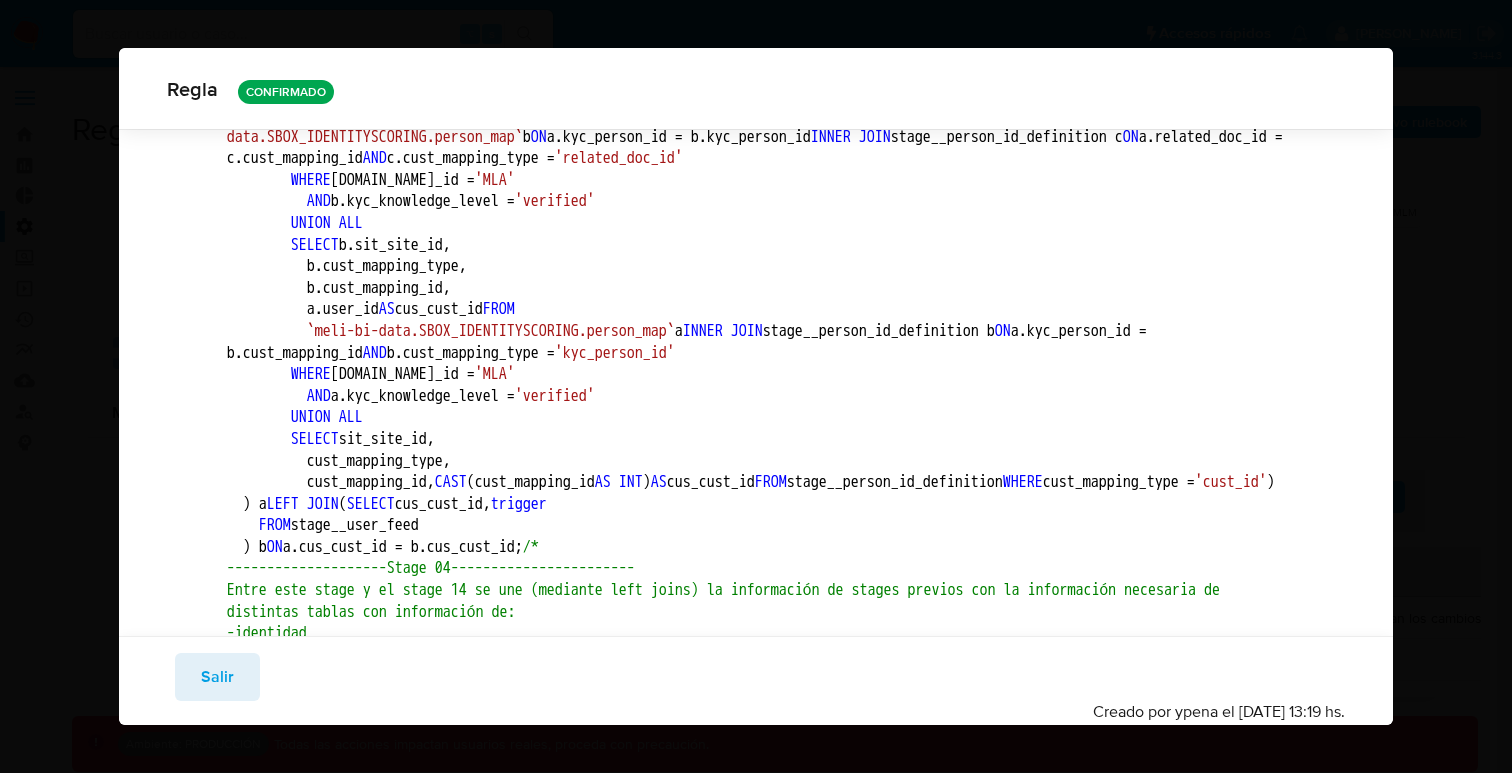 scroll, scrollTop: 2204, scrollLeft: 0, axis: vertical 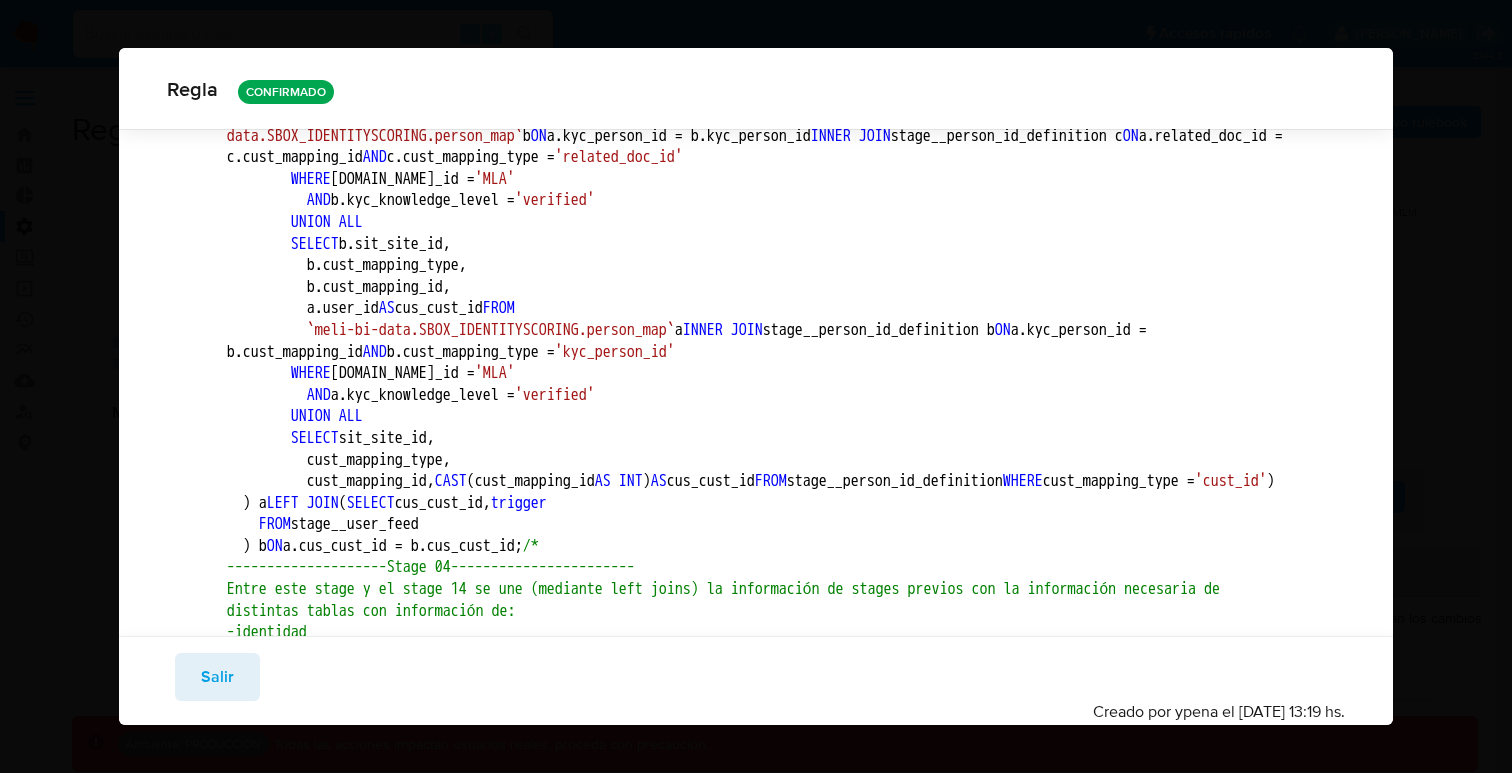drag, startPoint x: 433, startPoint y: 459, endPoint x: 558, endPoint y: 453, distance: 125.14392 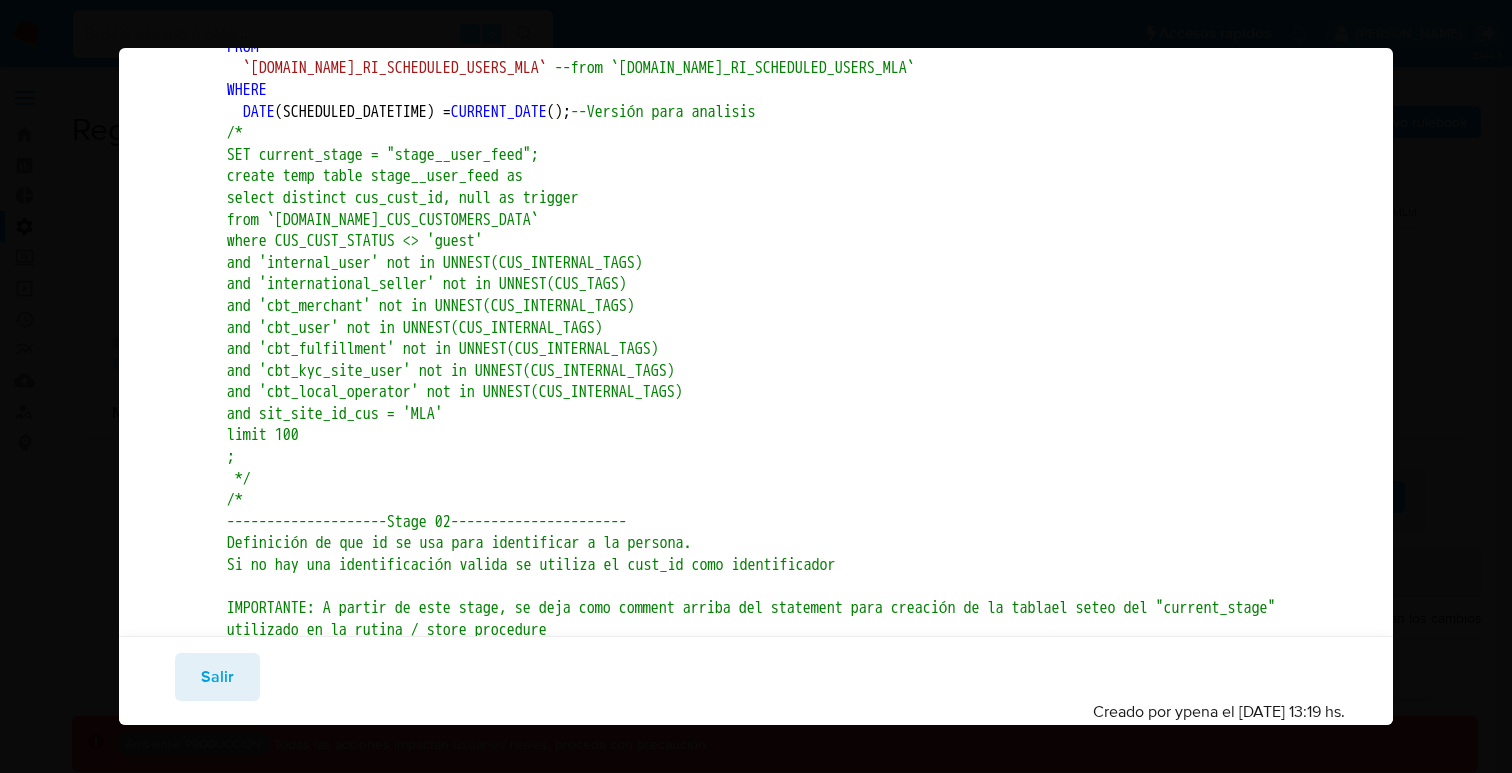 scroll, scrollTop: 0, scrollLeft: 0, axis: both 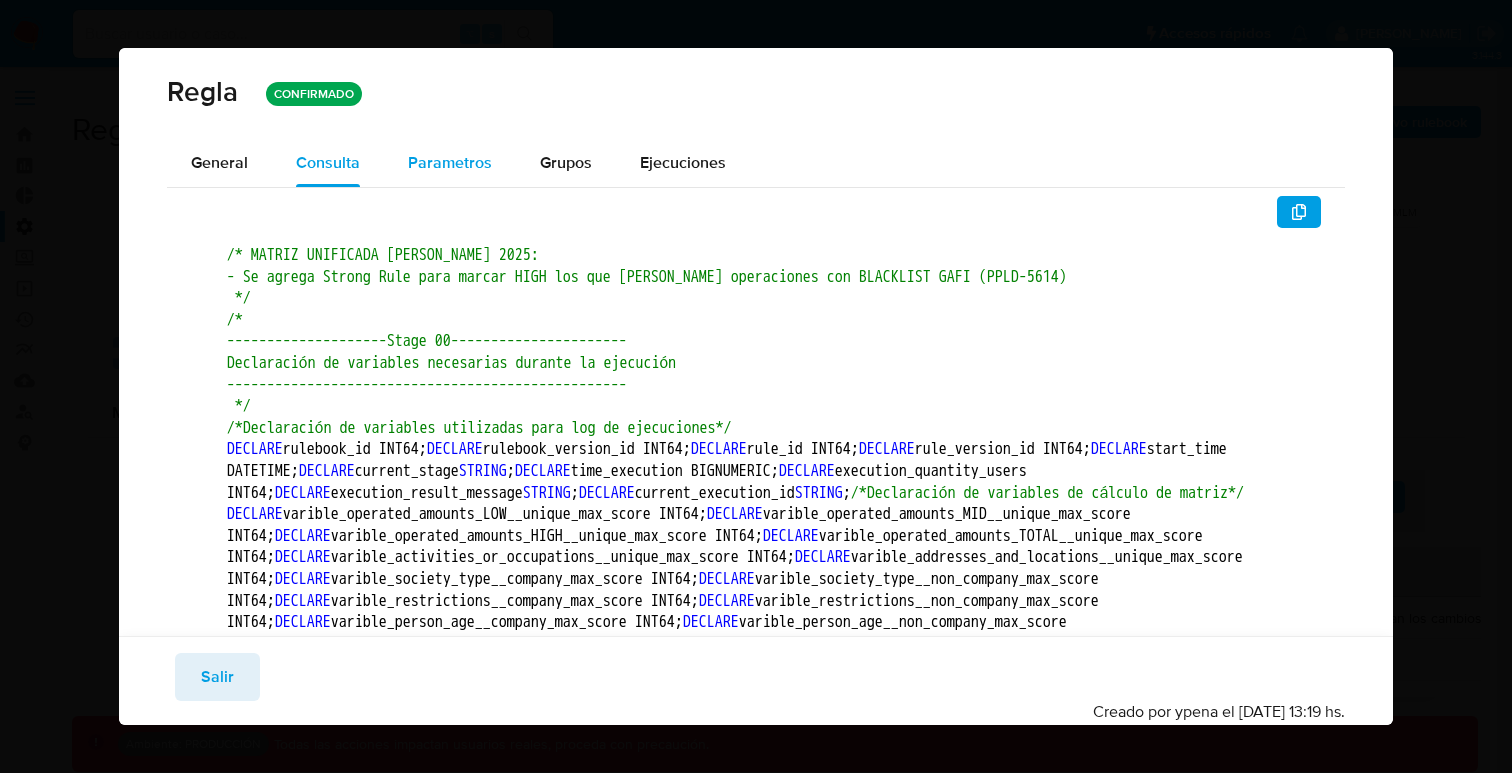 click on "Parametros" at bounding box center [450, 162] 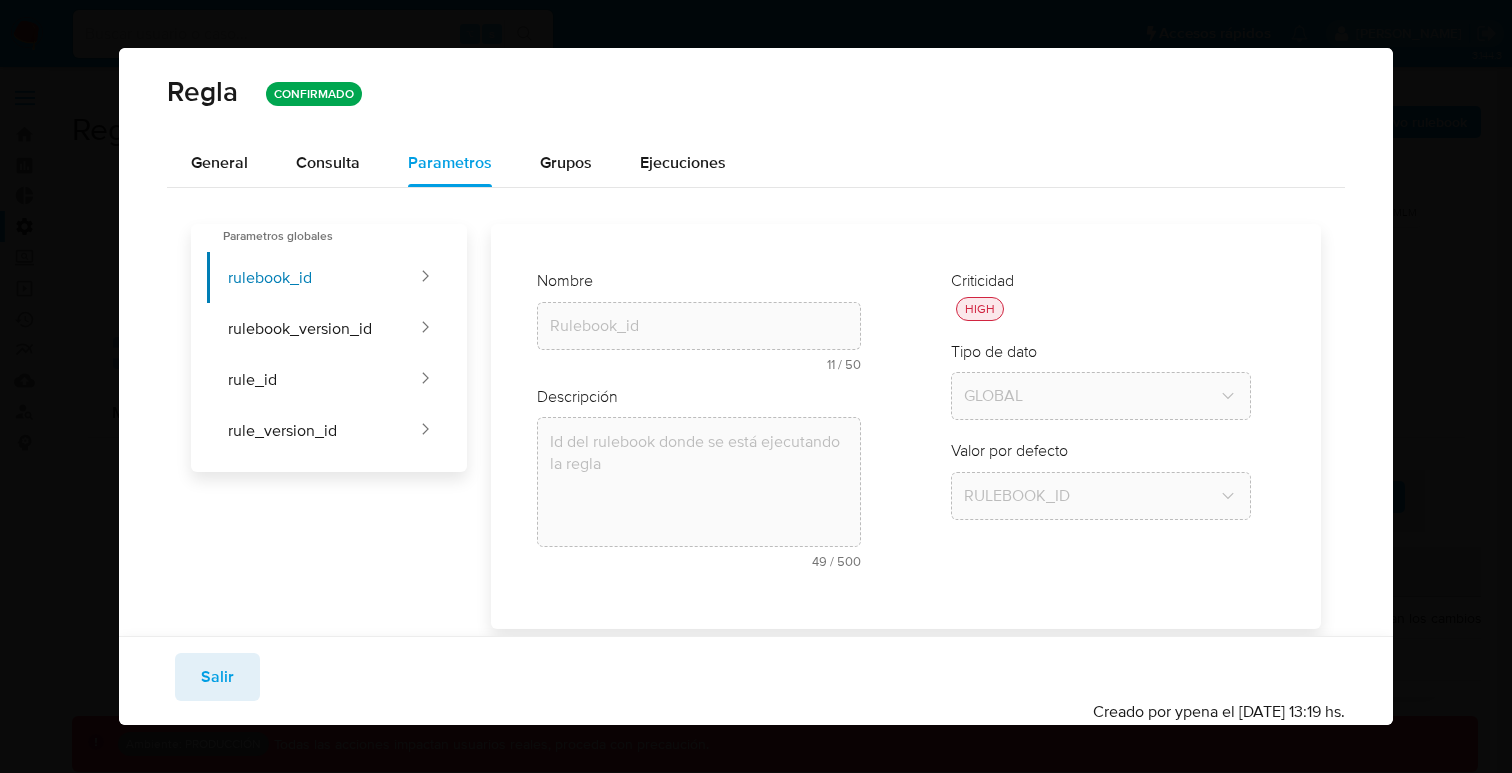 click on "Parametros globales" at bounding box center [329, 246] 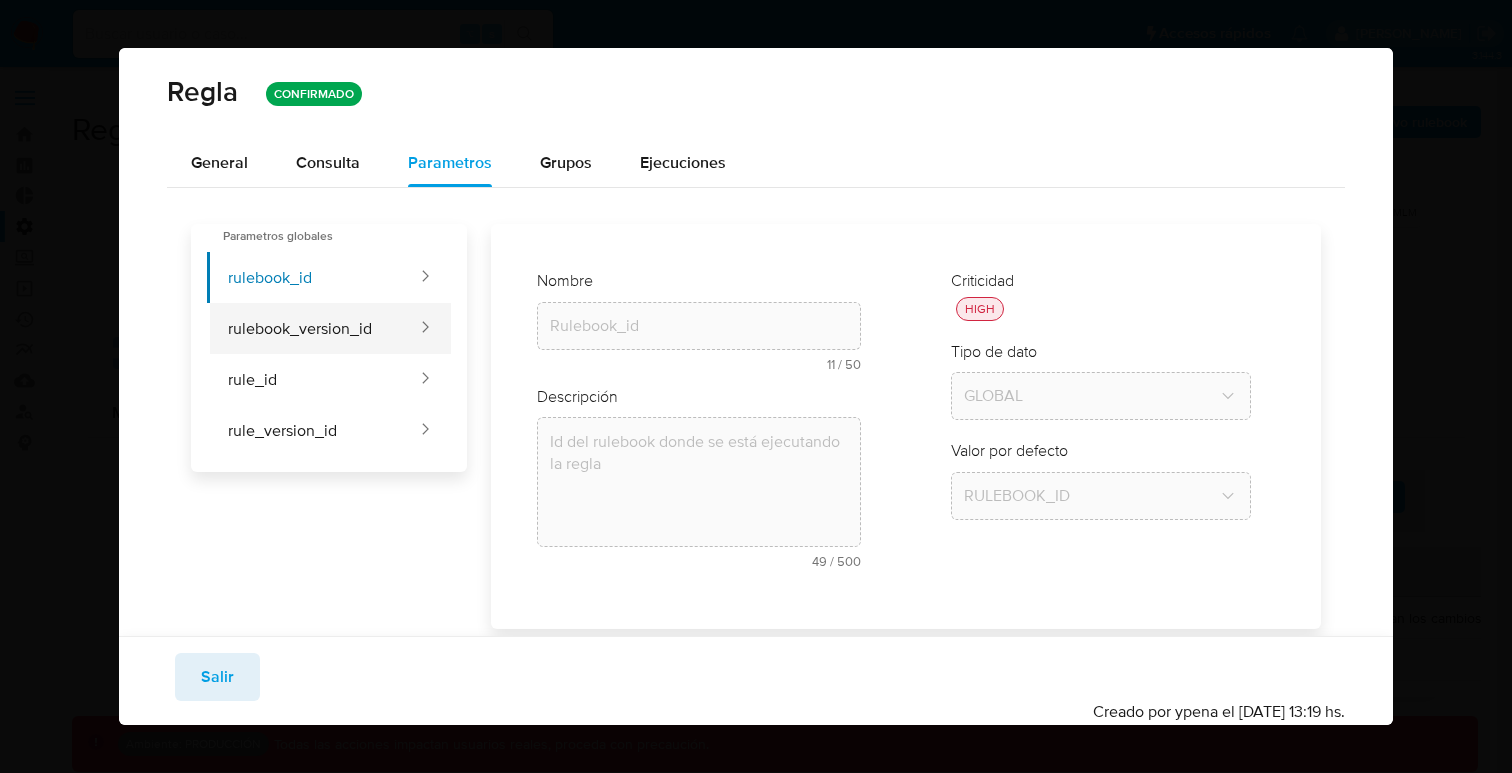 click on "rulebook_version_id" at bounding box center [313, 328] 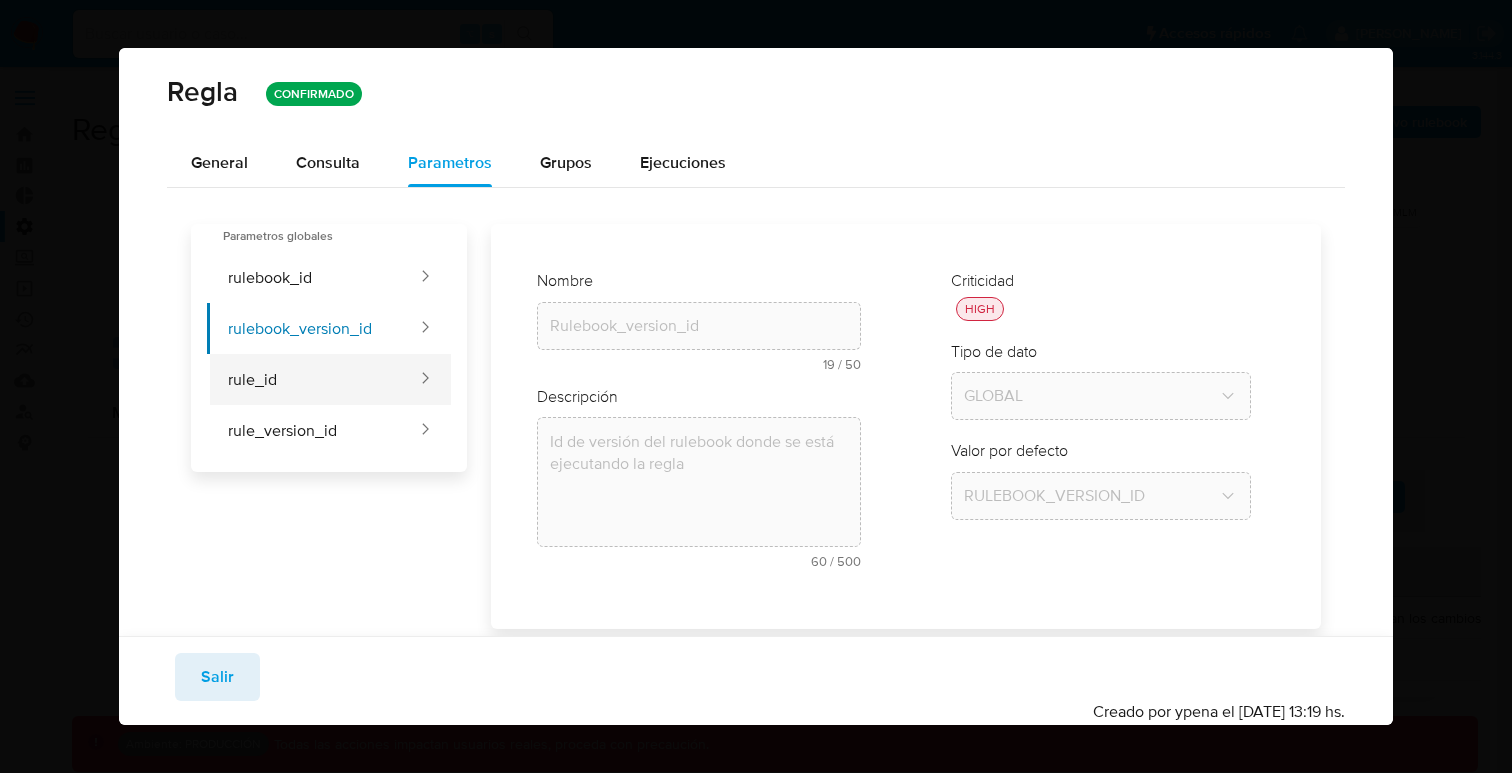 click on "rule_id" at bounding box center (313, 379) 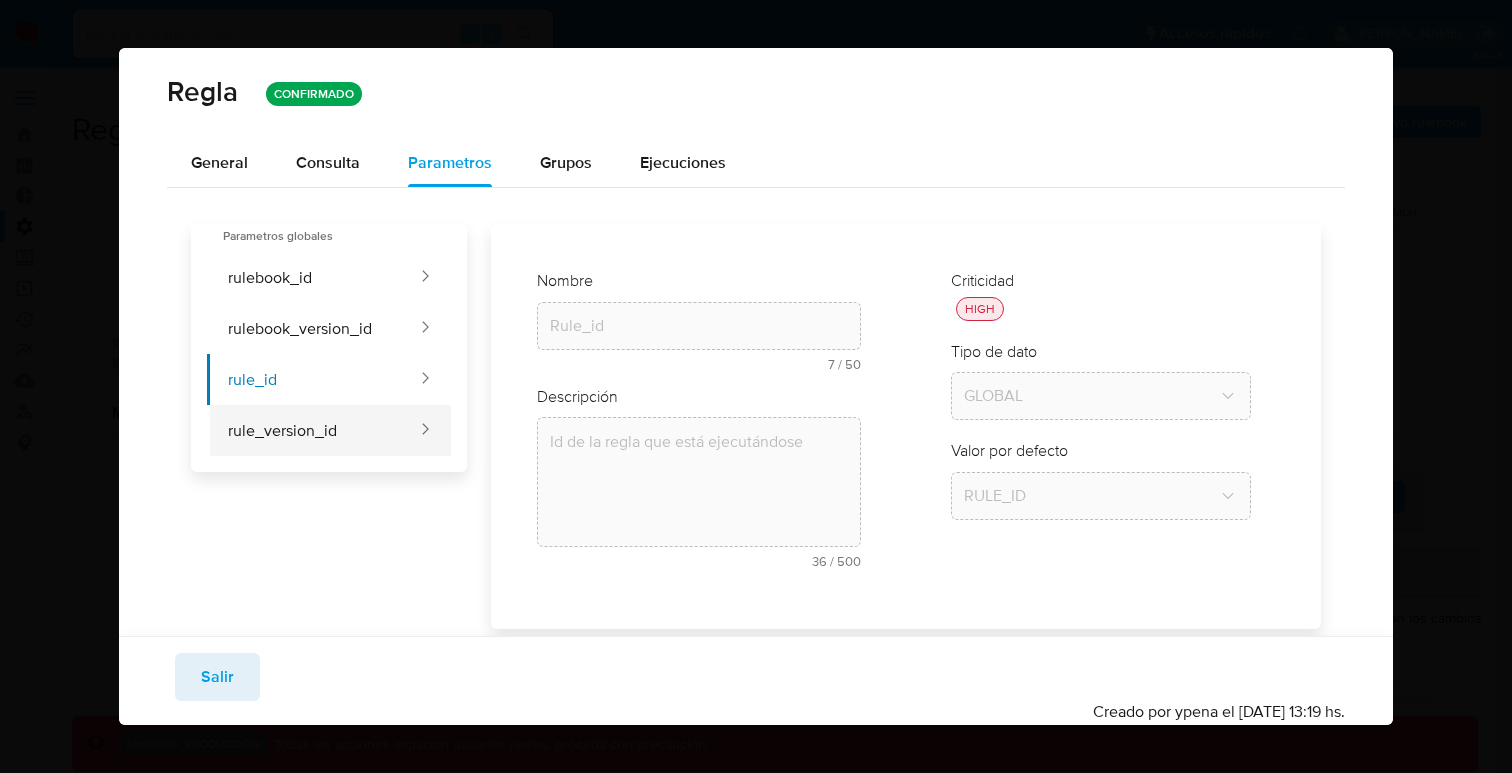 click on "rule_version_id" at bounding box center (313, 430) 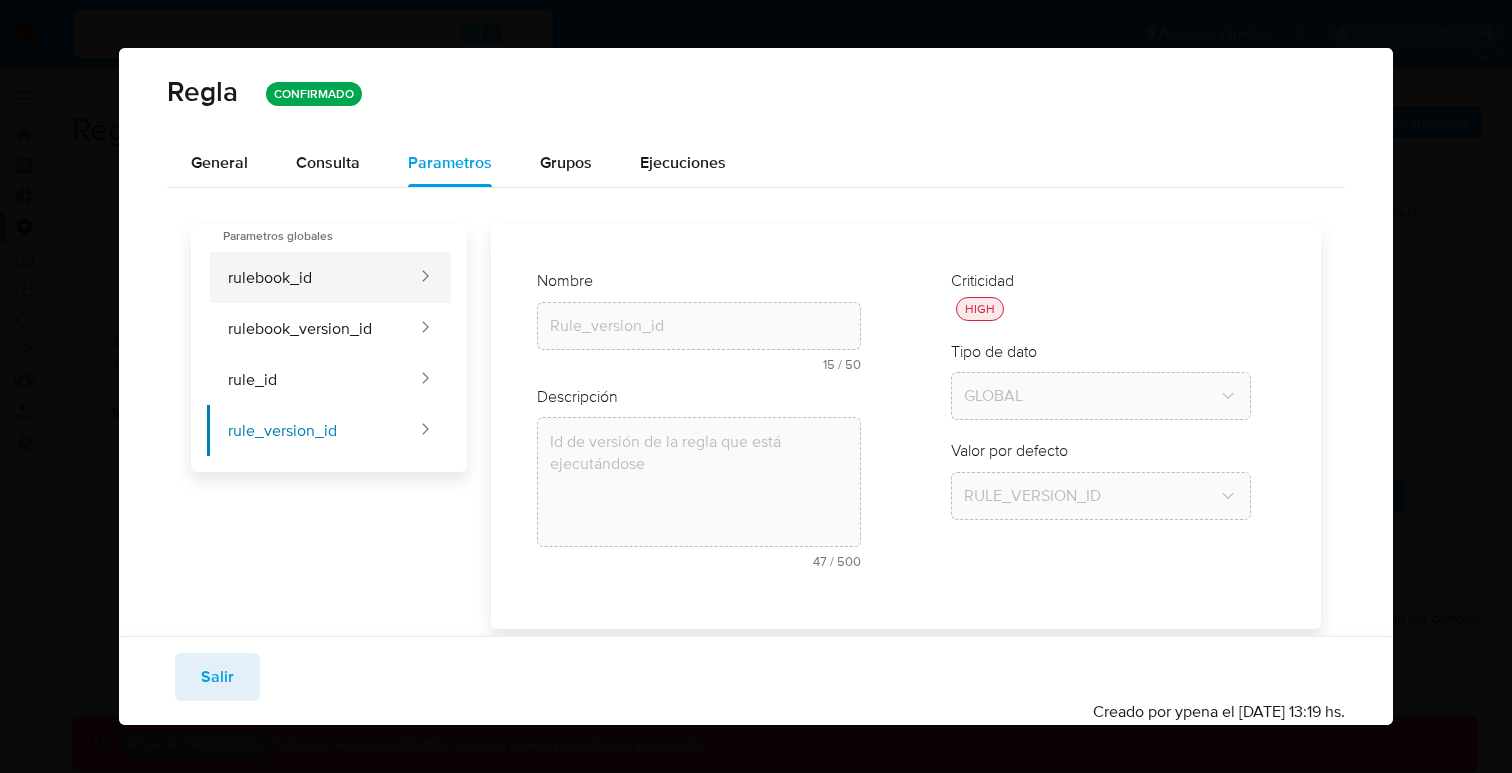 click on "rulebook_id" at bounding box center [313, 277] 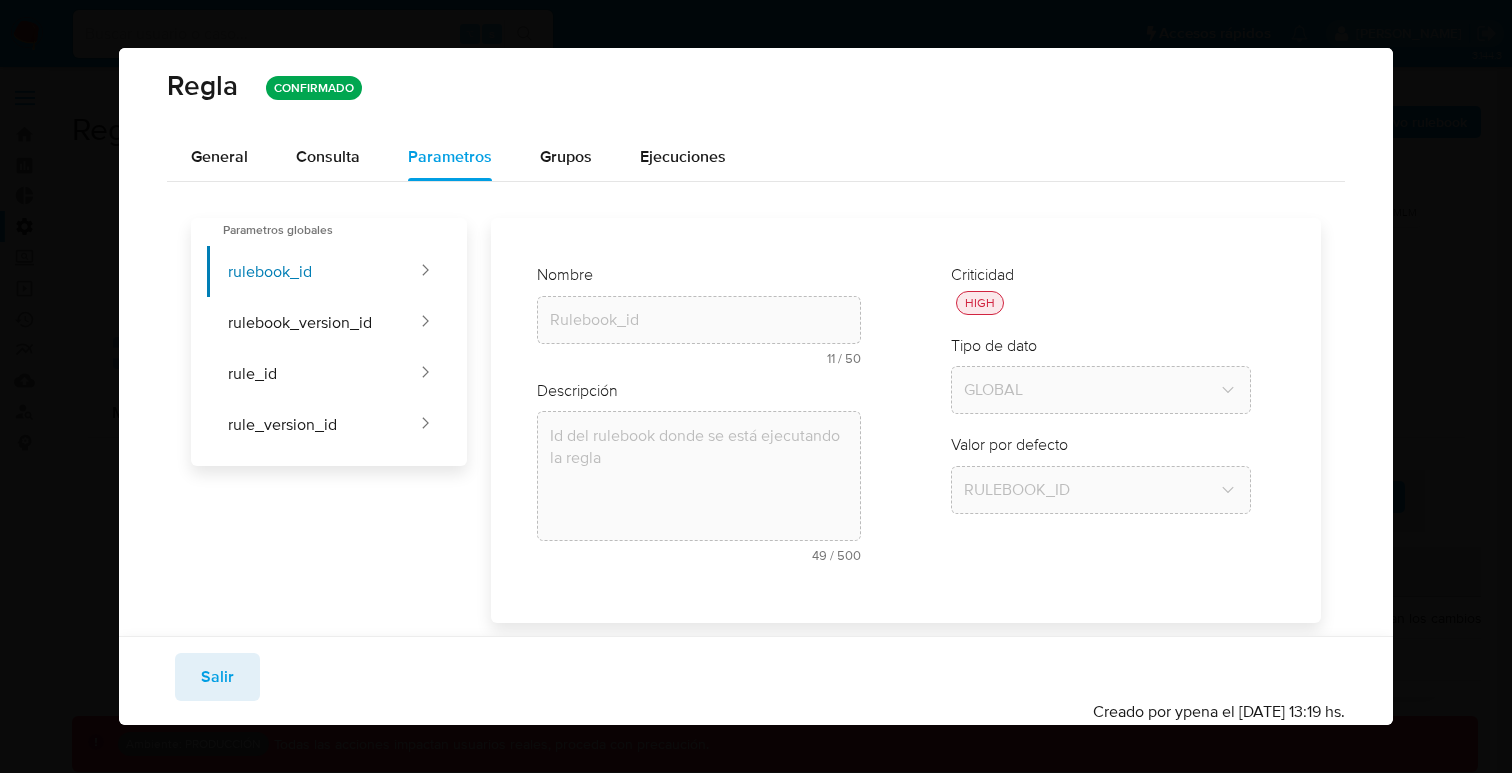 scroll, scrollTop: 0, scrollLeft: 0, axis: both 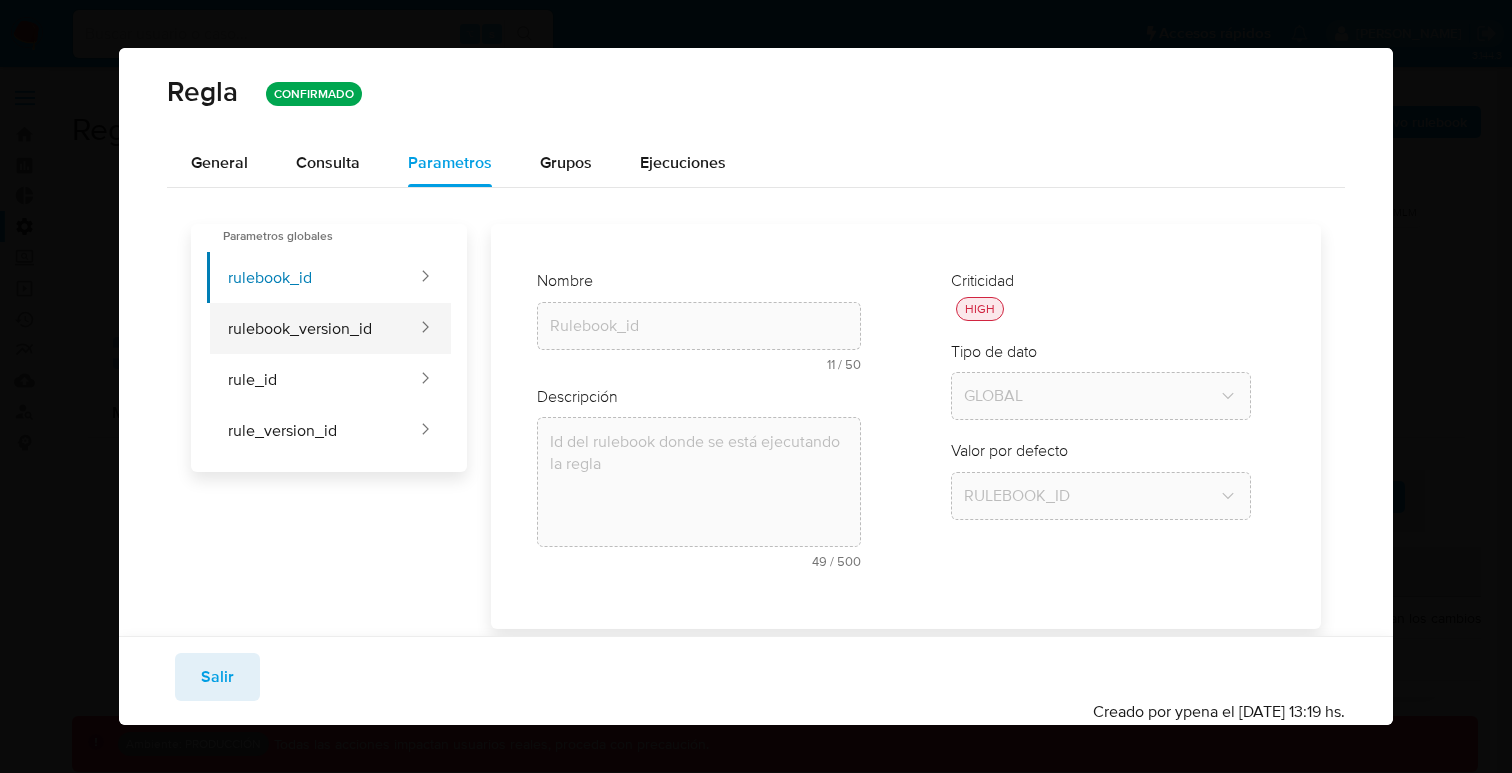 click on "rulebook_version_id" at bounding box center (313, 328) 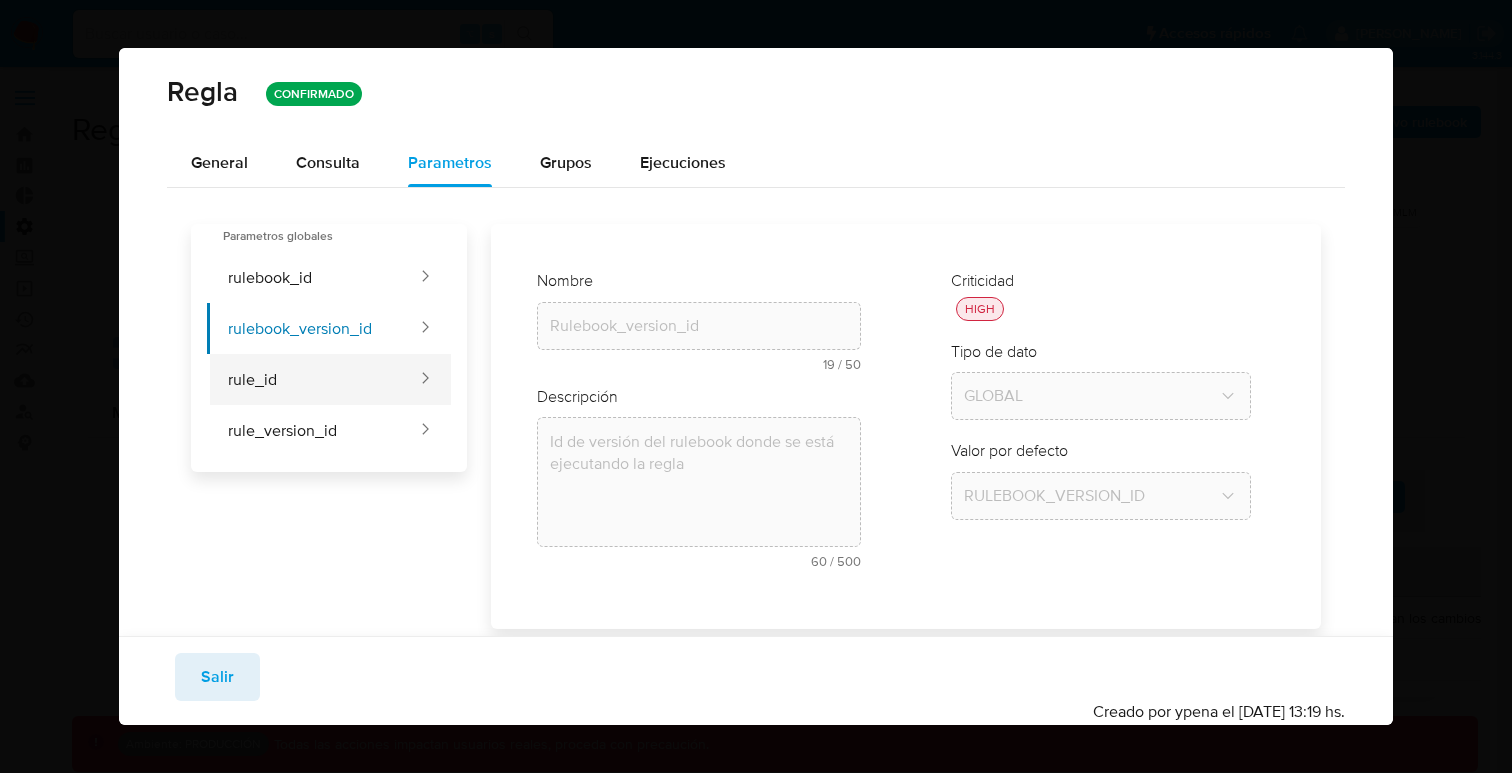 click on "rule_id" at bounding box center [313, 379] 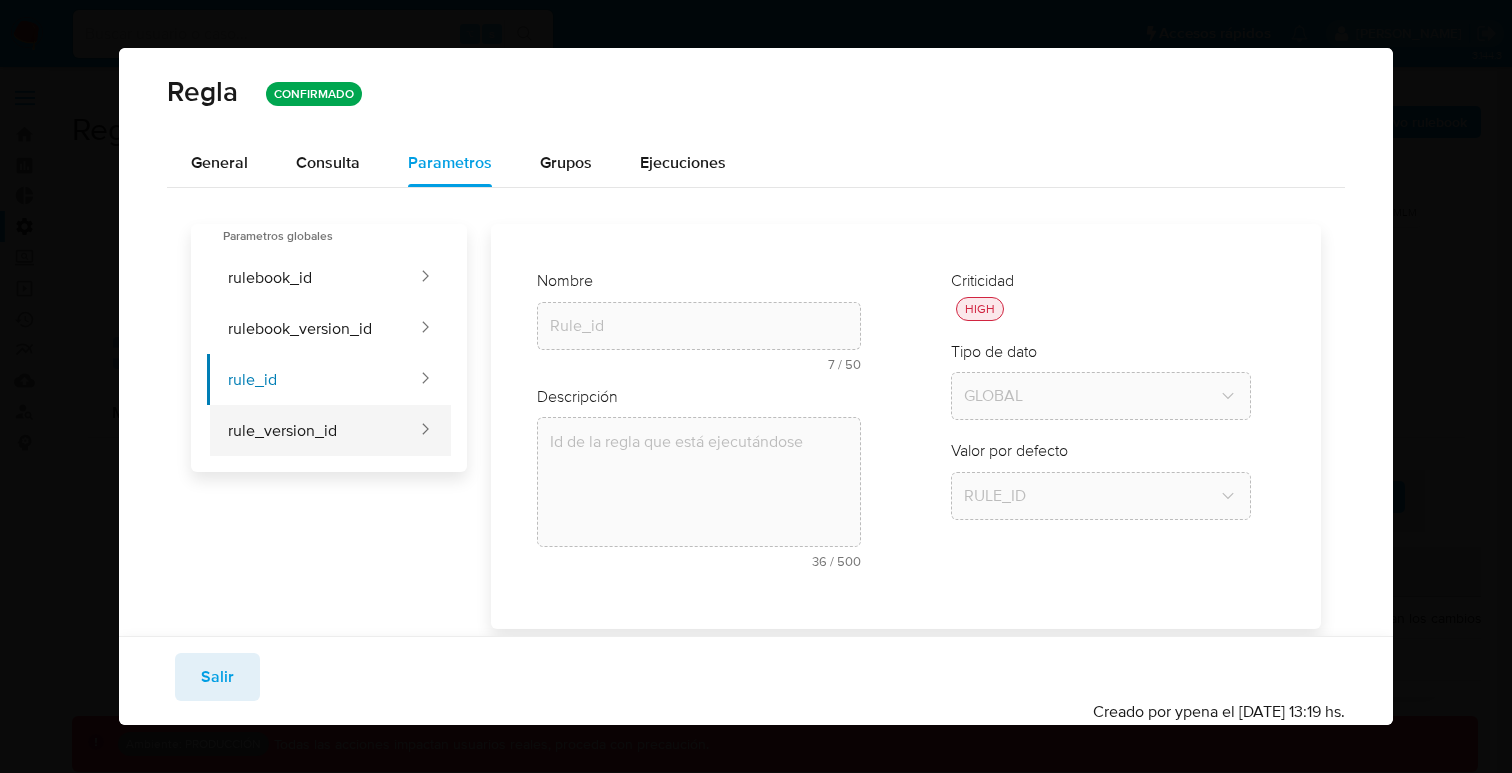 click on "rule_version_id" at bounding box center (313, 430) 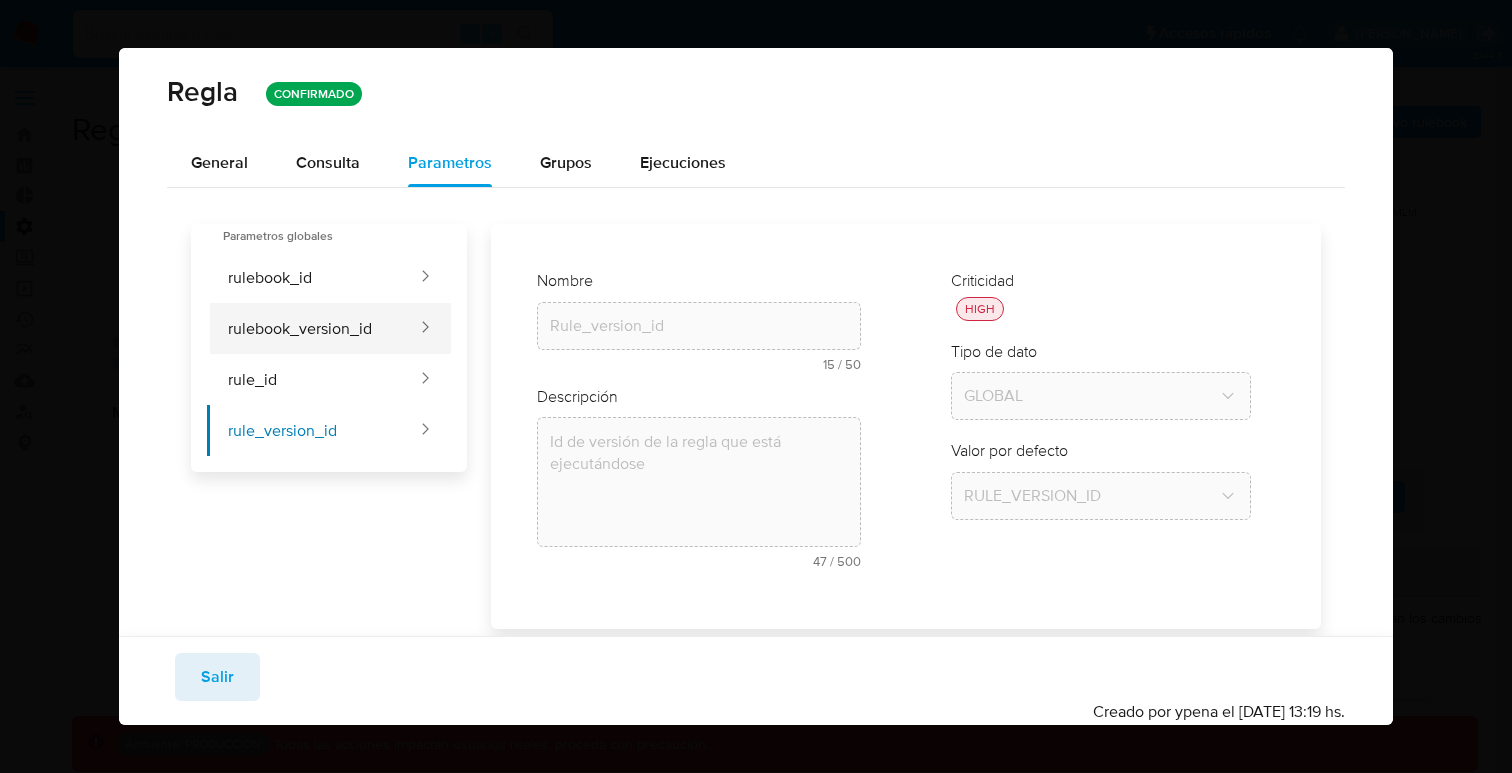 click on "rulebook_version_id" at bounding box center (313, 328) 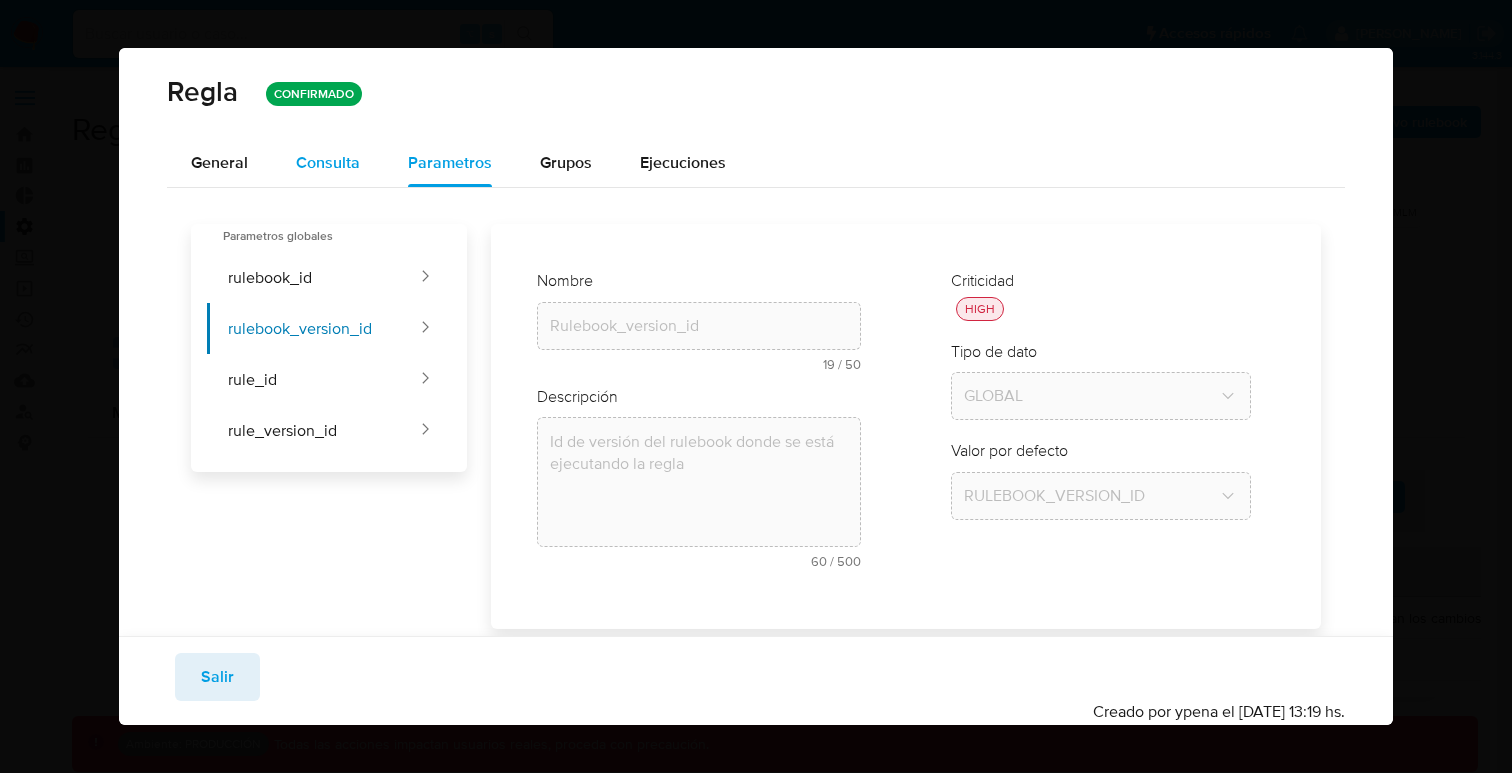 click on "Consulta" at bounding box center [328, 162] 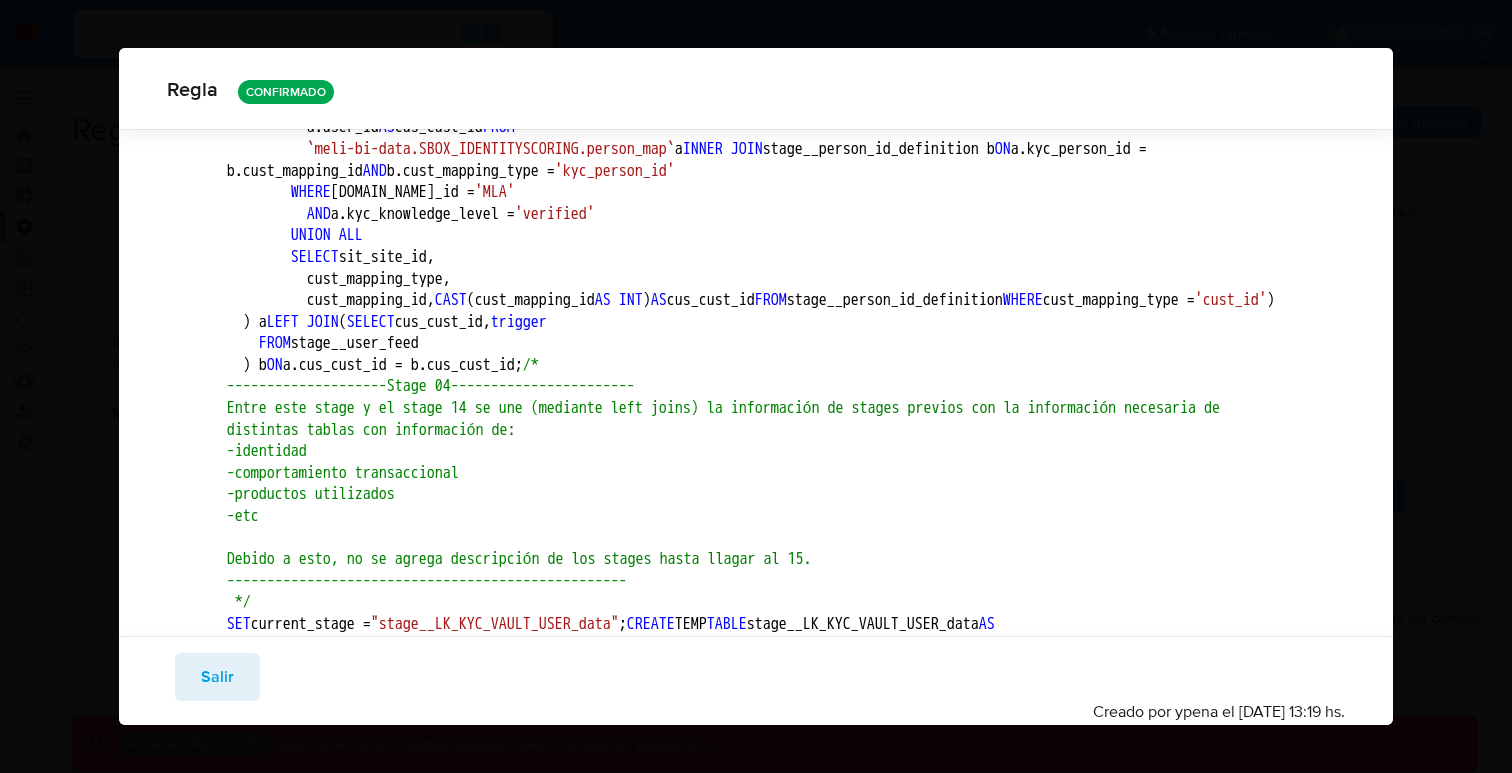 scroll, scrollTop: 2384, scrollLeft: 0, axis: vertical 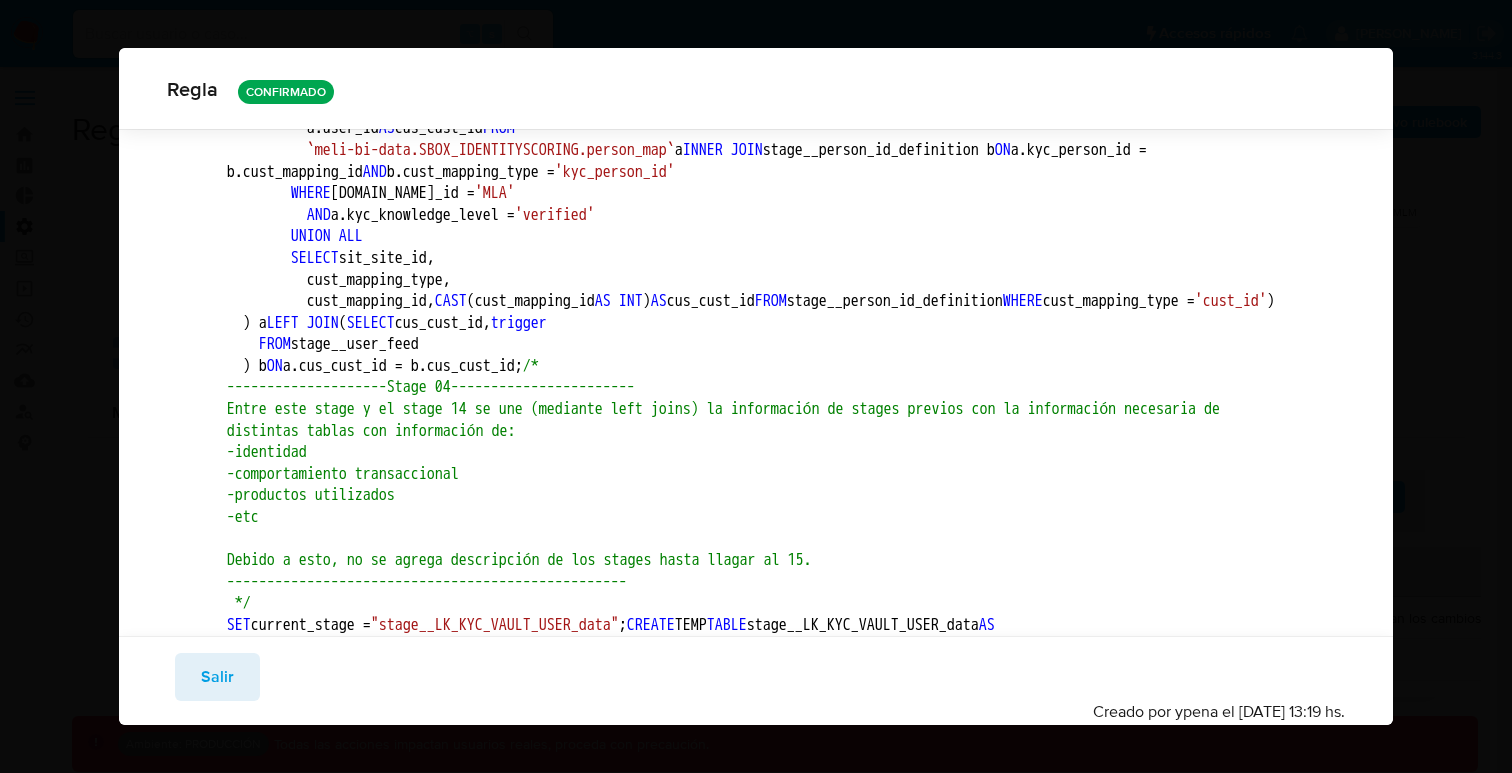 drag, startPoint x: 664, startPoint y: 280, endPoint x: 305, endPoint y: 287, distance: 359.06824 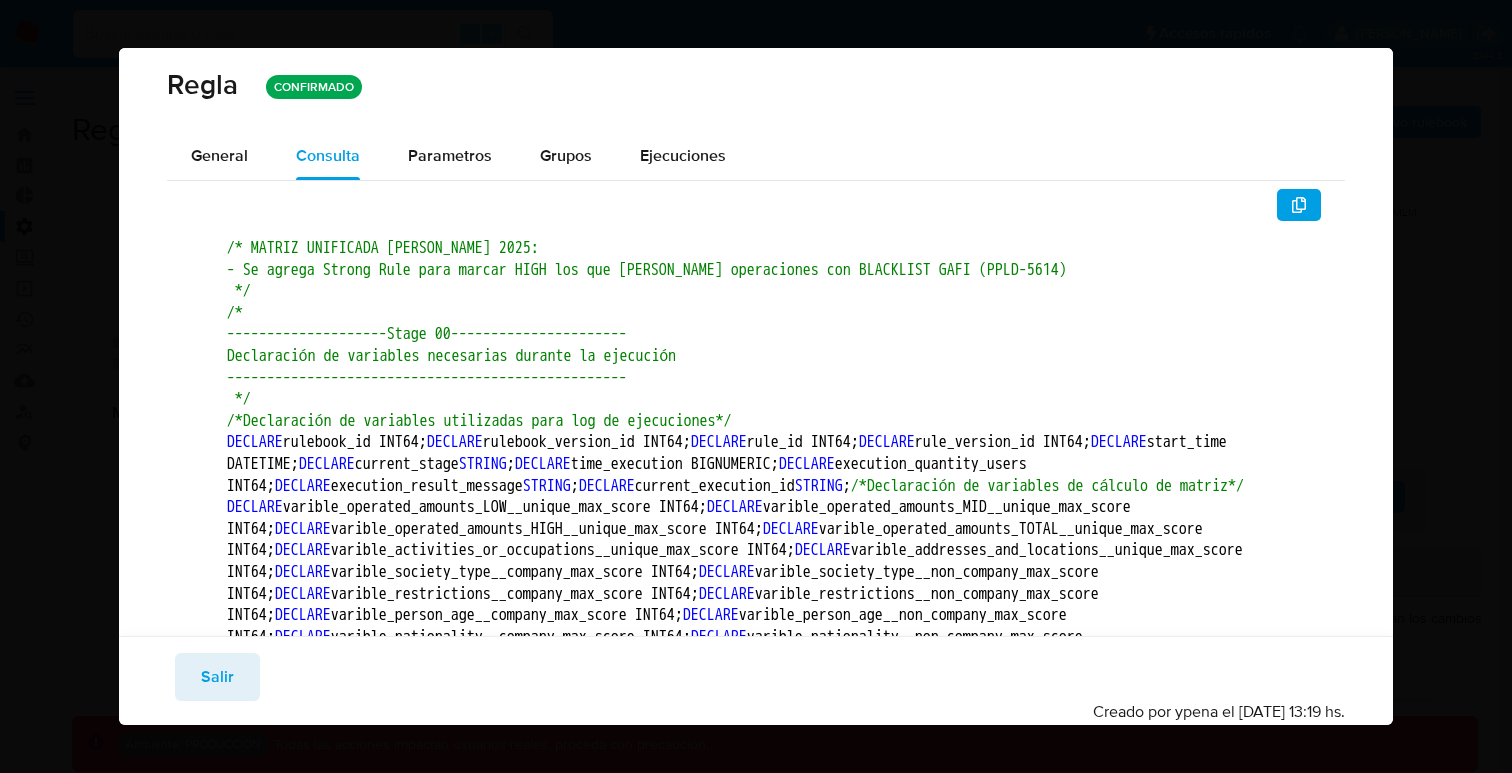 scroll, scrollTop: 0, scrollLeft: 0, axis: both 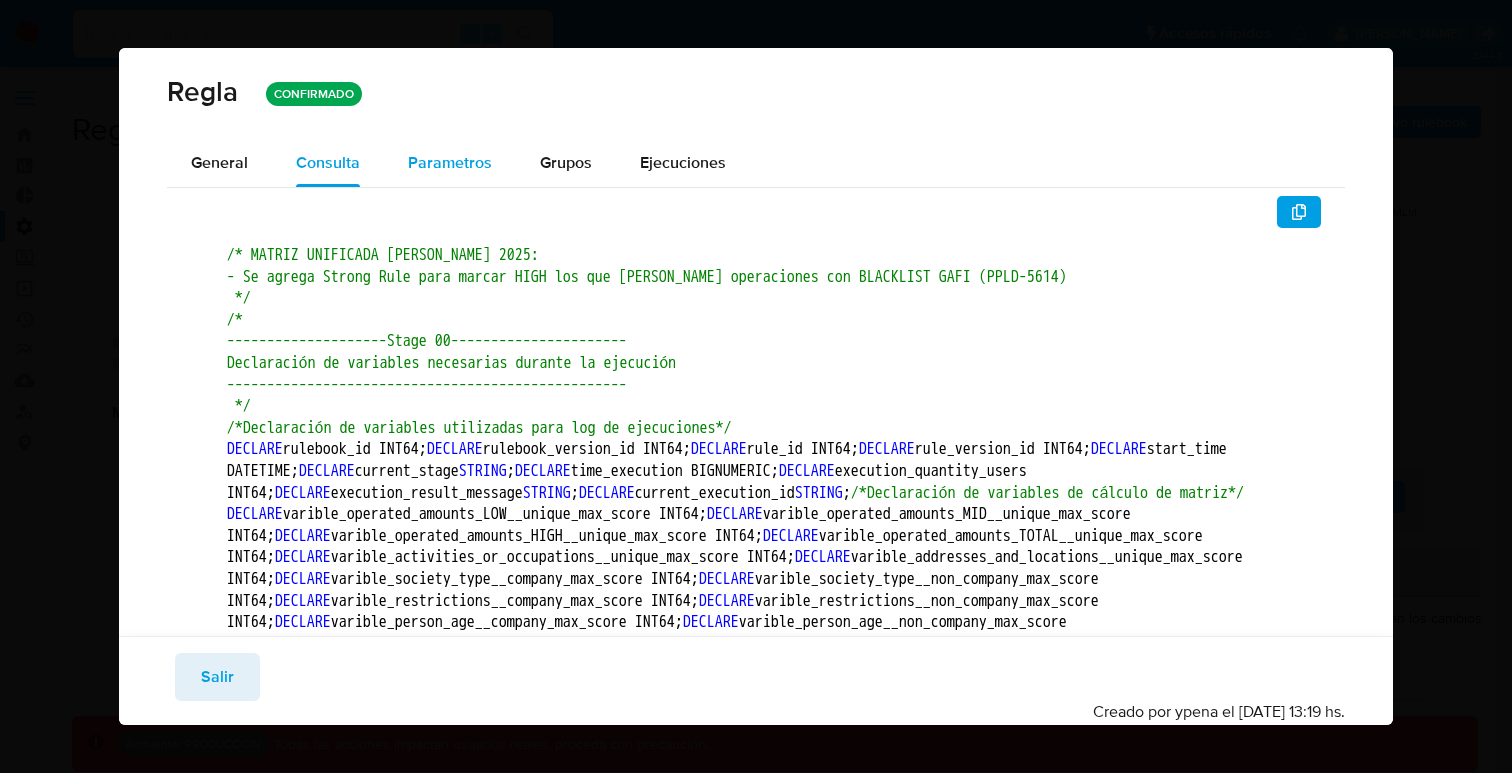 click on "Parametros" at bounding box center (450, 162) 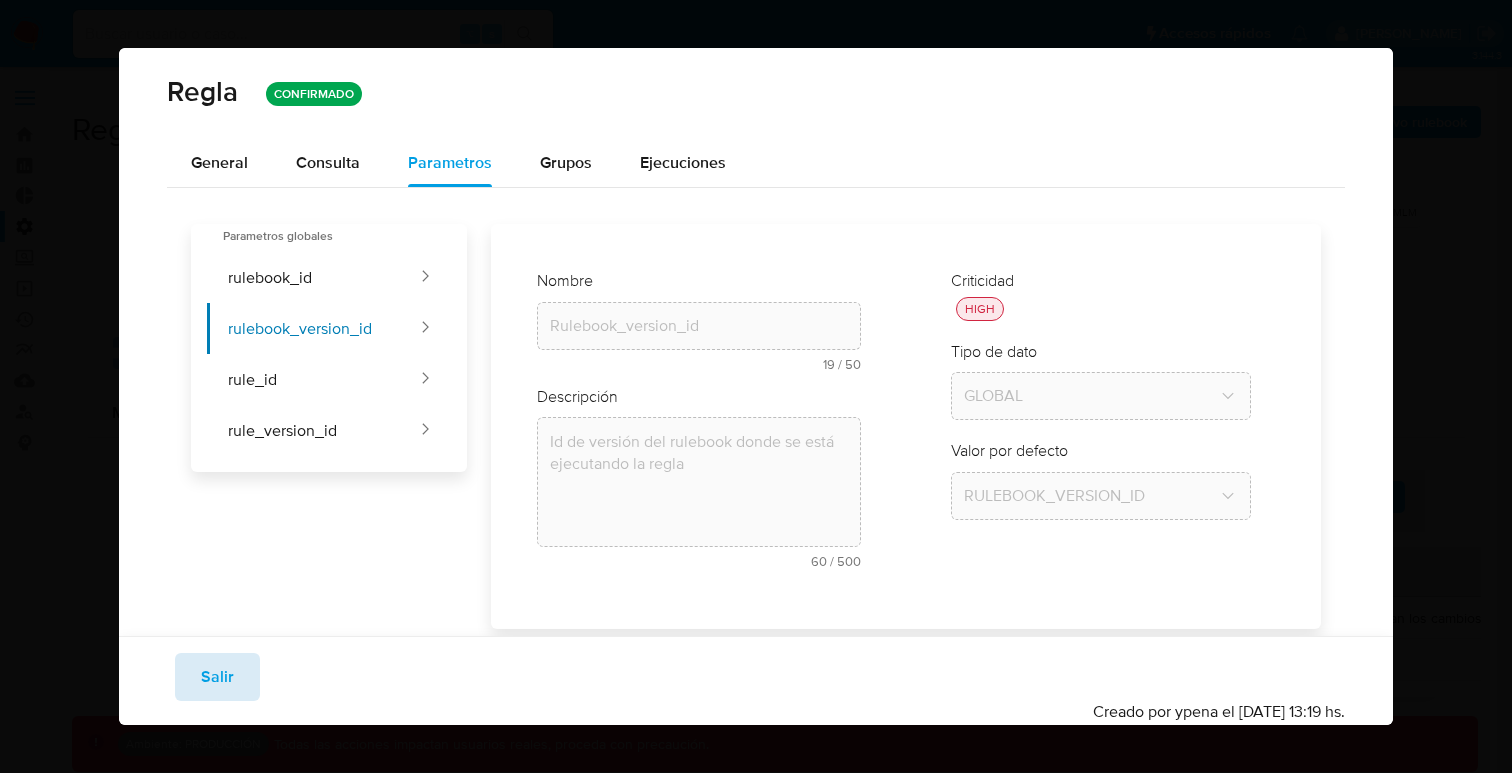 click on "Salir" at bounding box center (217, 677) 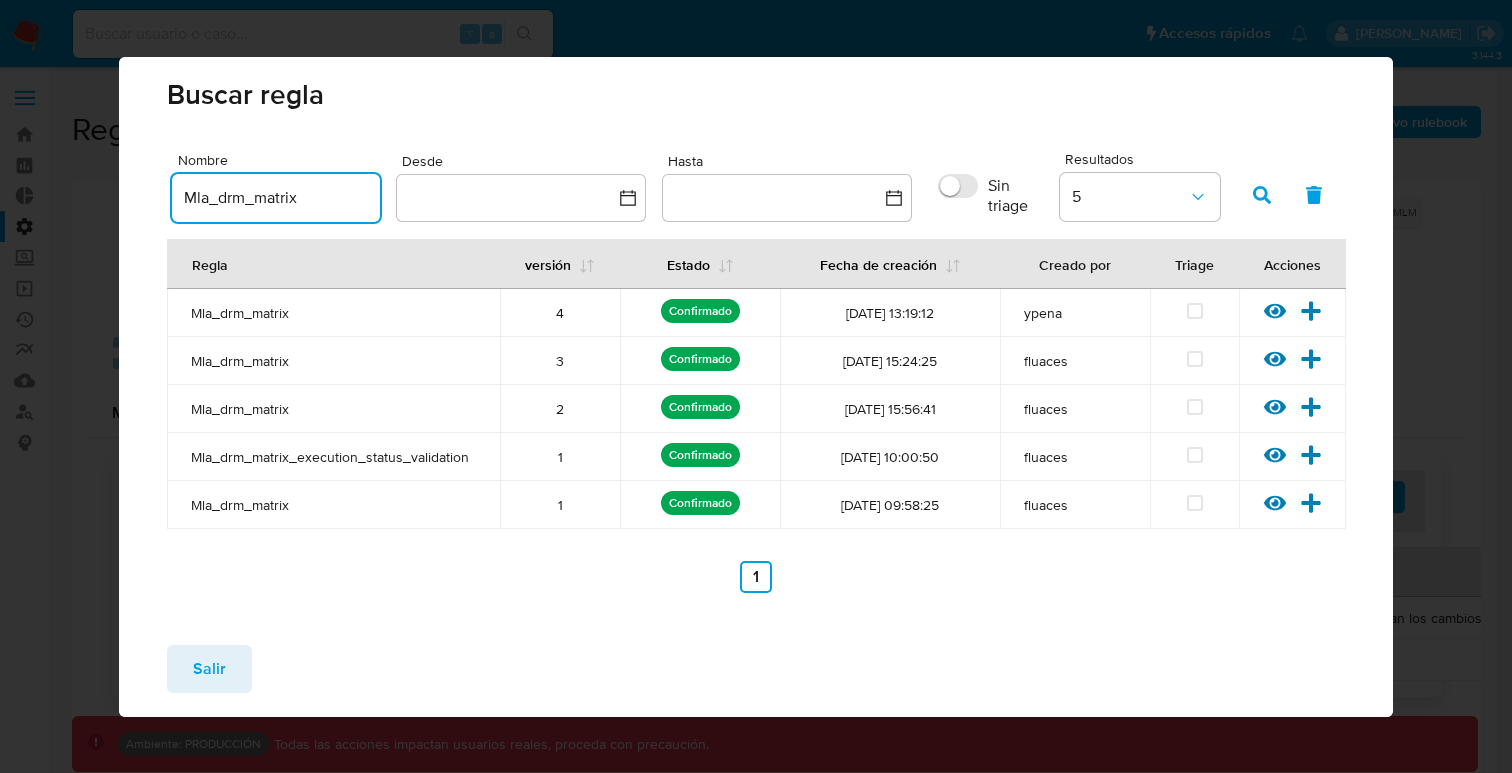 scroll, scrollTop: 0, scrollLeft: 0, axis: both 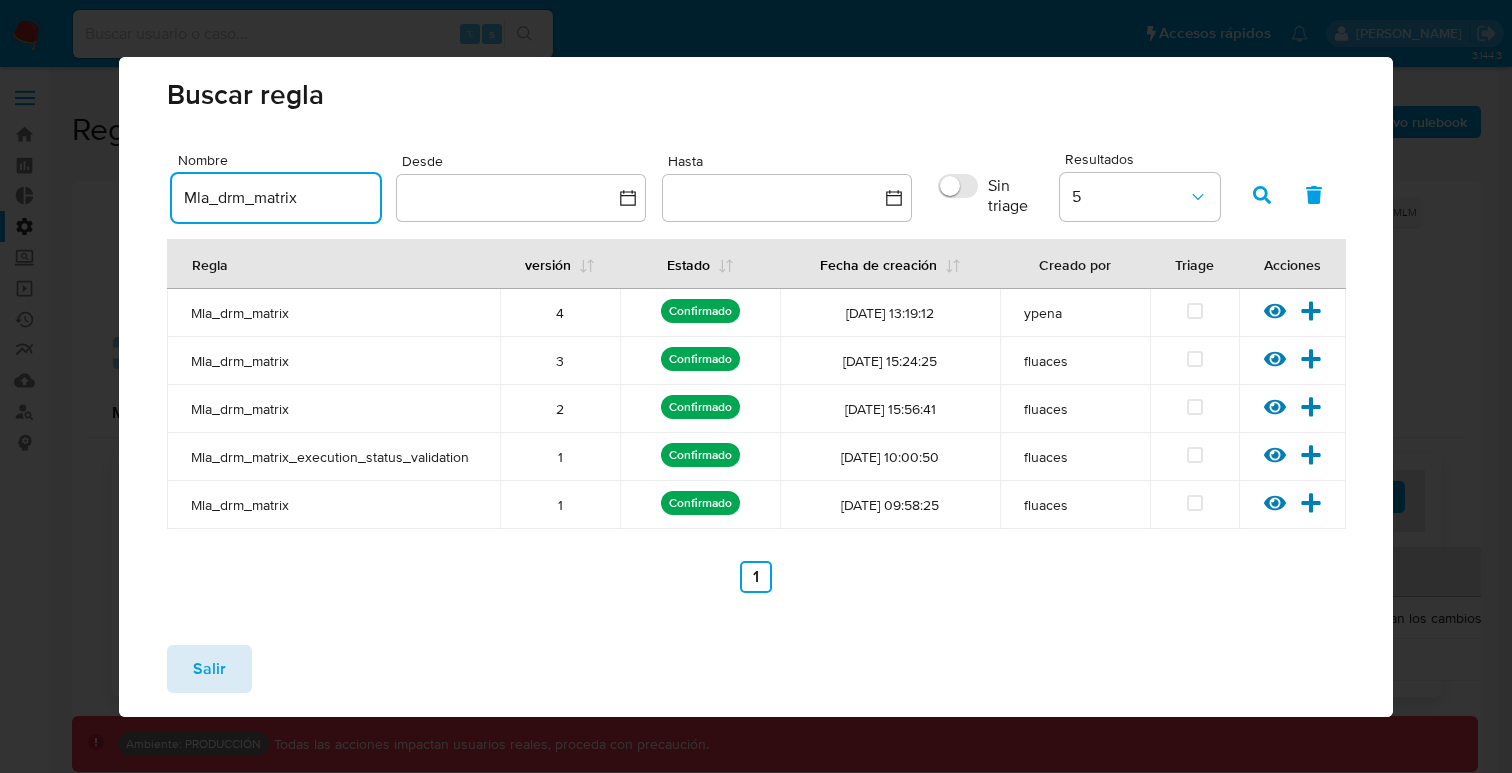 click on "Salir" at bounding box center [209, 669] 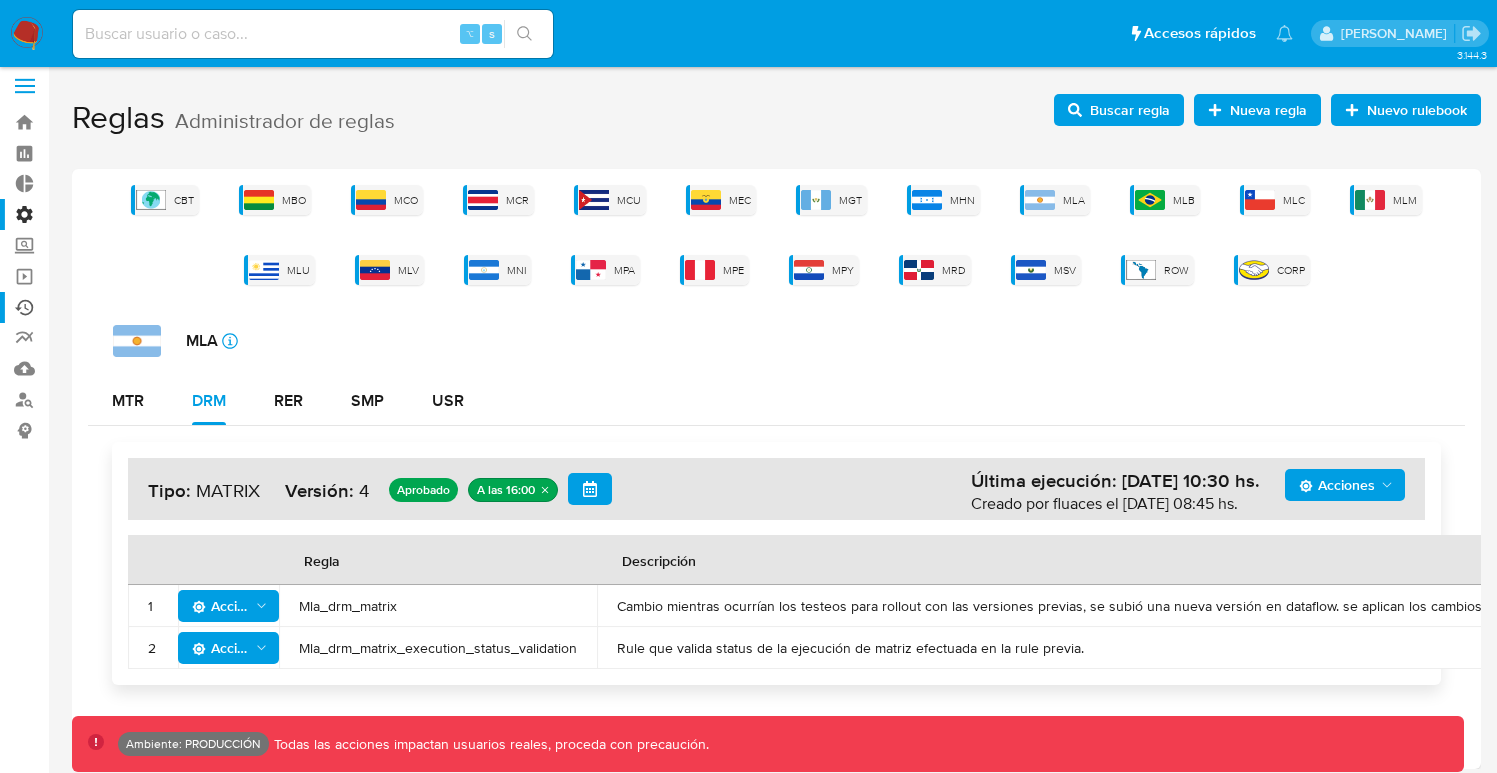 scroll, scrollTop: 20, scrollLeft: 0, axis: vertical 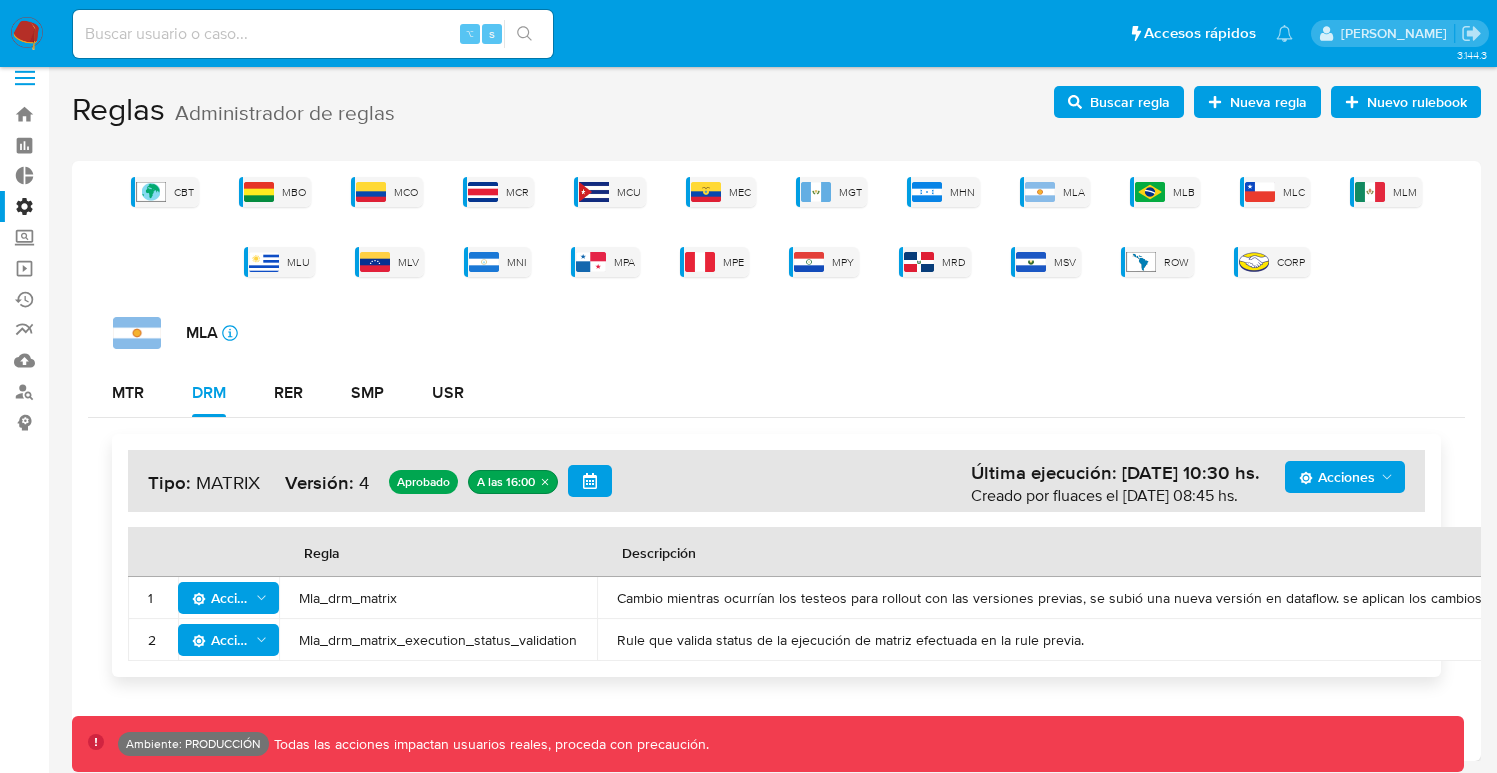 click on "MLA icon-info-16 MTR DRM RER SMP USR Acciones Última ejecución: [DATE] 10:30 hs. Creado por fluaces el [DATE] 08:45 hs. Tipo: MATRIX Versión: 4 Aprobado A las 16:00 [PERSON_NAME] Descripción versión 1 Acciones Mla_drm_matrix Cambio
mientras ocurrían los testeos para rollout con las versiones previas, se subió una nueva versión en dataflow.
se aplican los cambios de dicha versión. 3 Ver [PERSON_NAME]   Editar parámetros   2 Acciones Mla_drm_matrix_execution_status_validation Rule que valida status de la ejecución de matriz efectuada en la rule previa. 1 Ver [PERSON_NAME]" at bounding box center [776, 505] 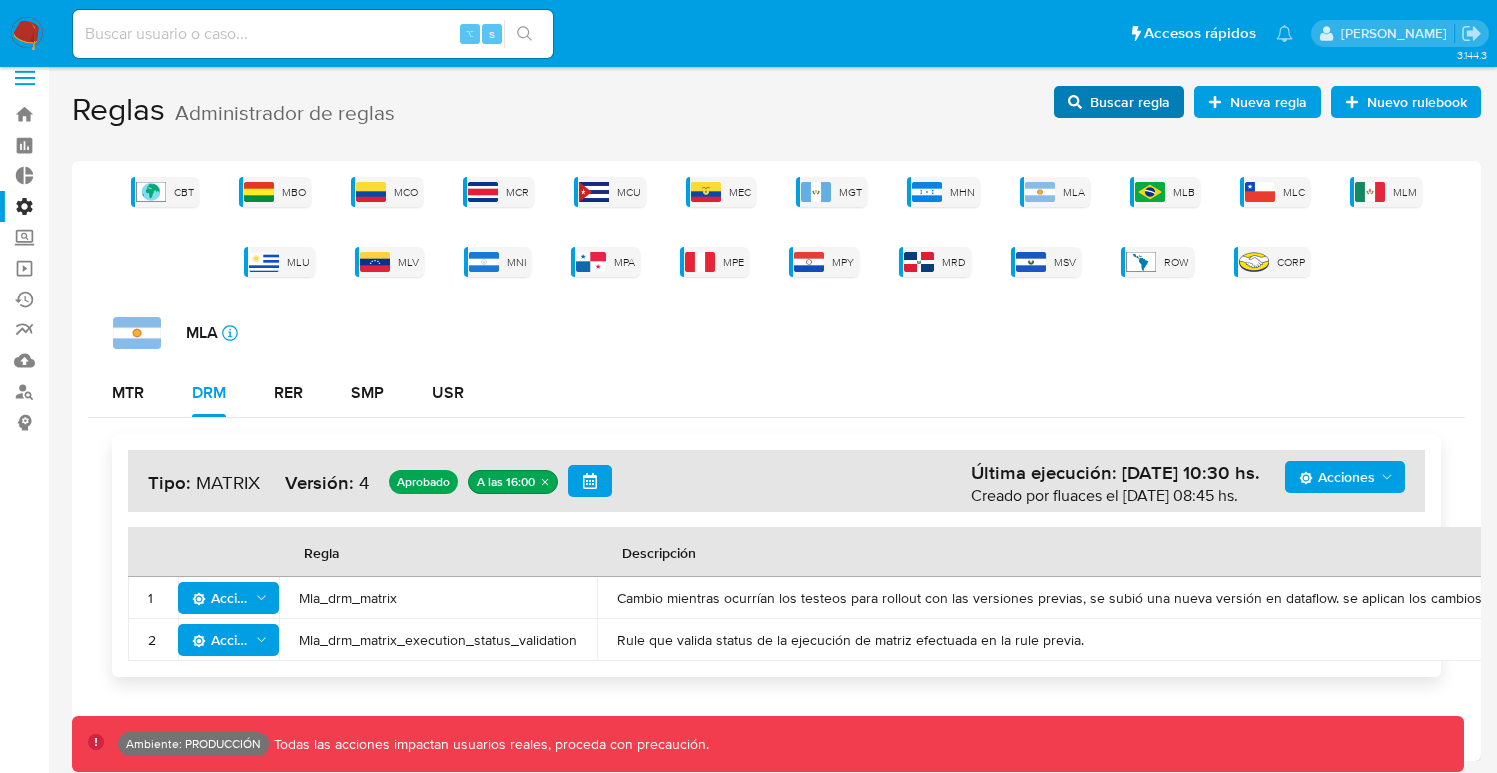 click 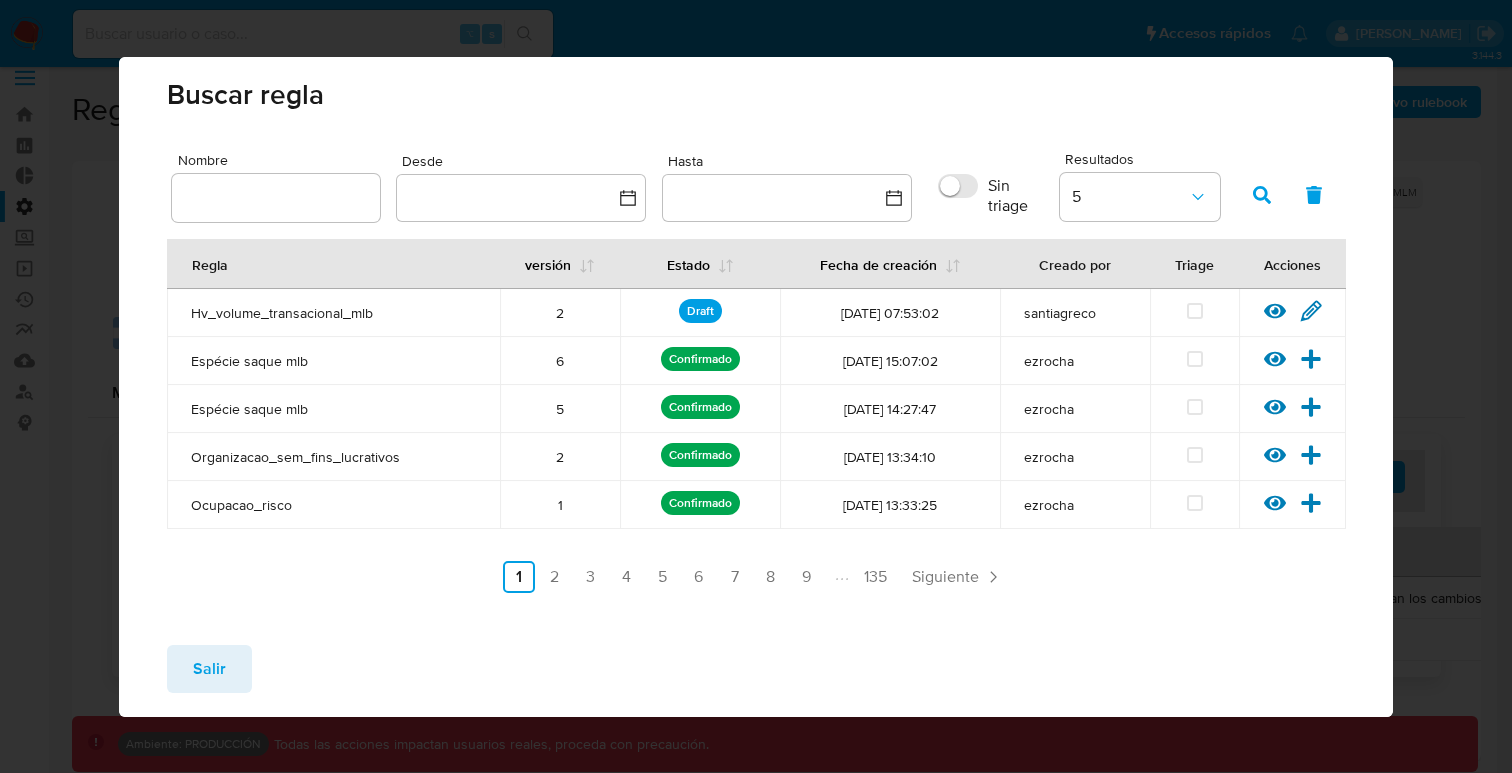 click at bounding box center [276, 198] 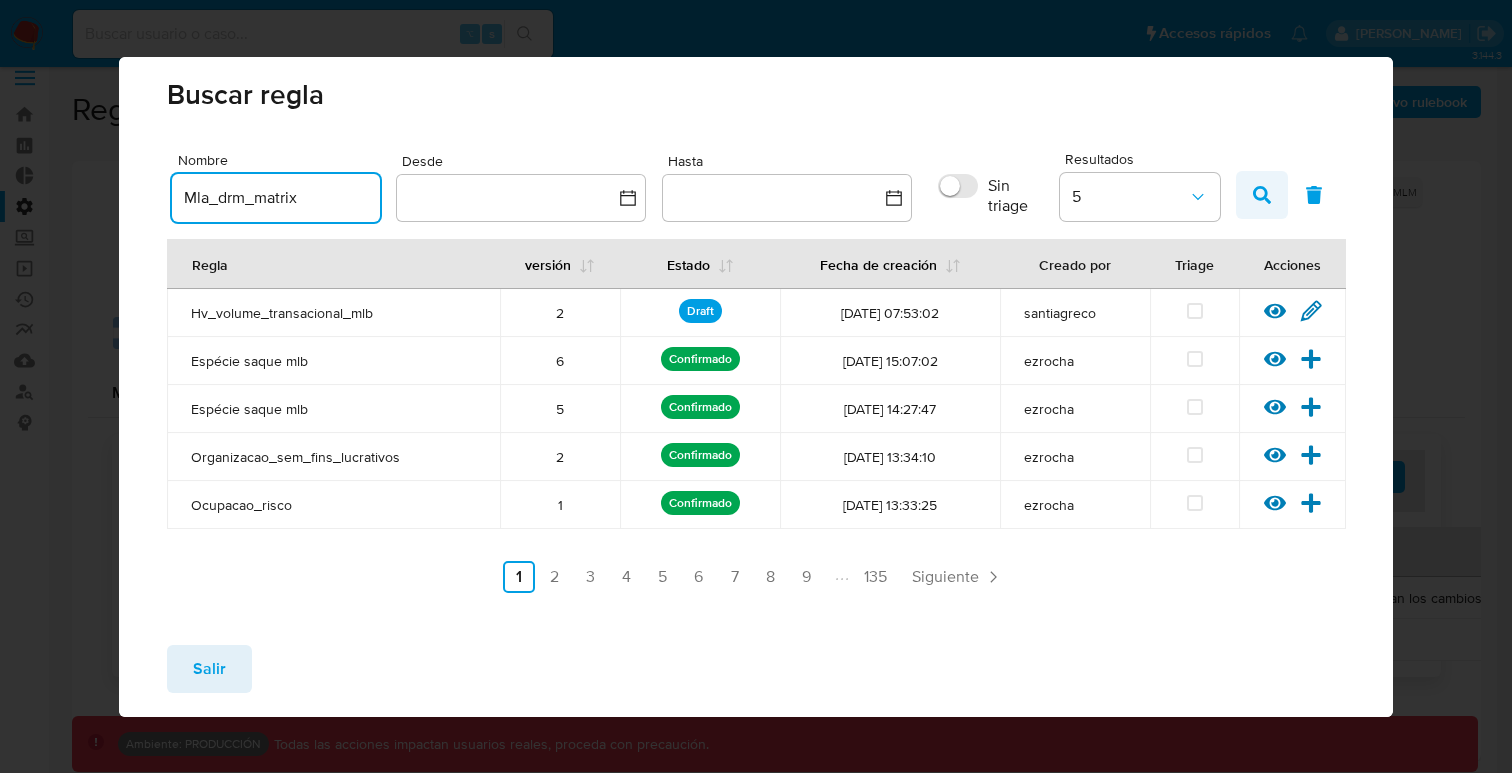 type on "Mla_drm_matrix" 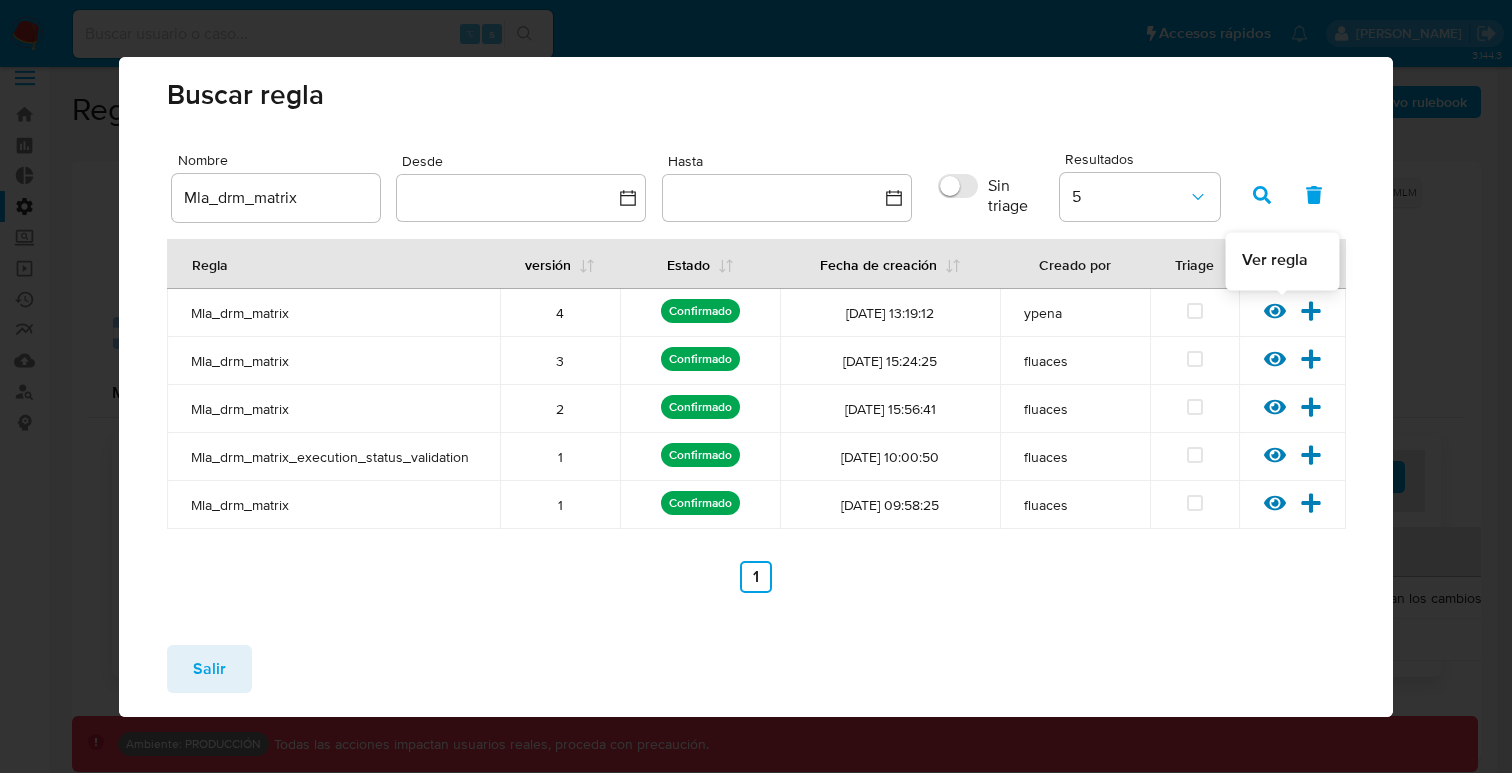 click 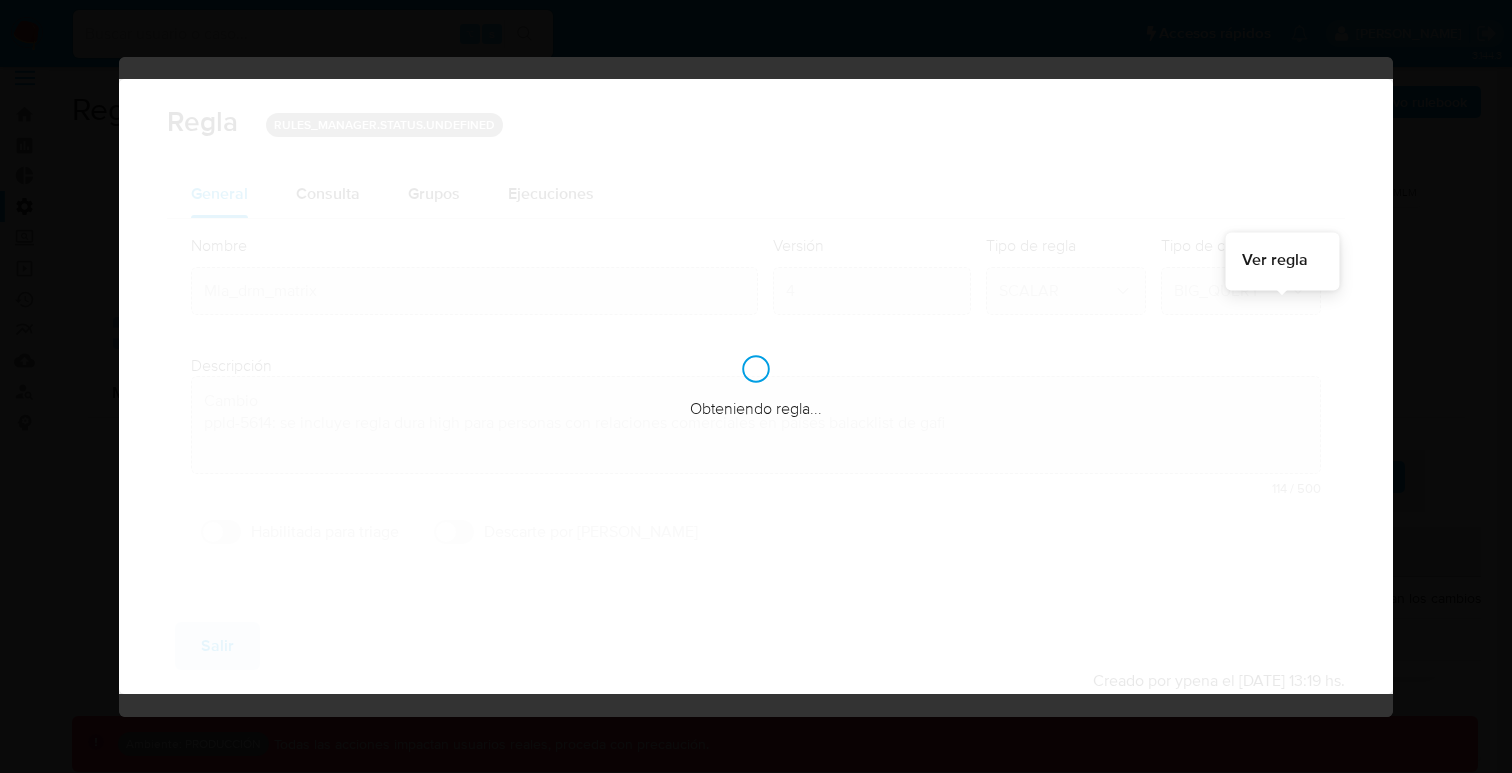 type on "Cambio
ppld-5614" 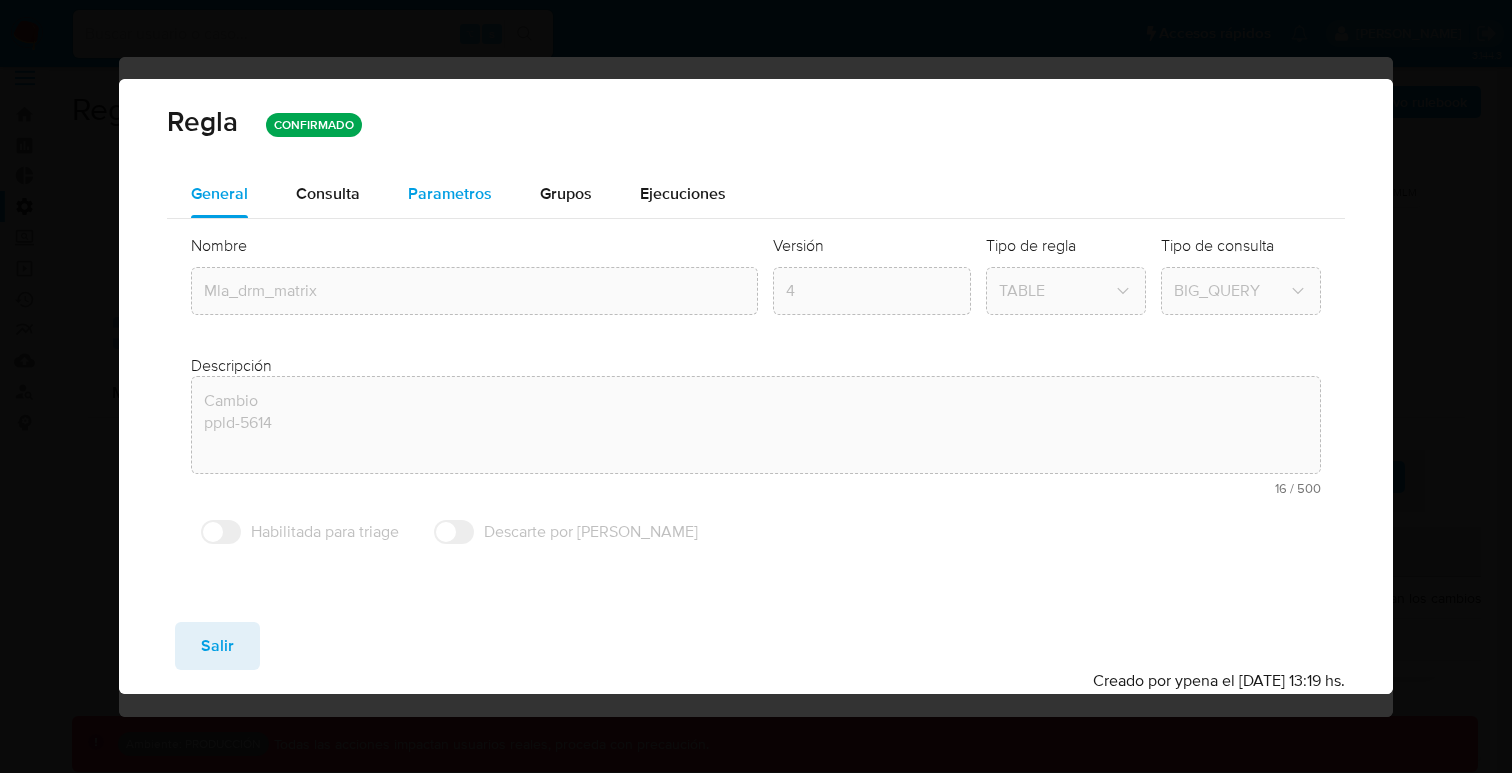 click on "Parametros" at bounding box center [450, 193] 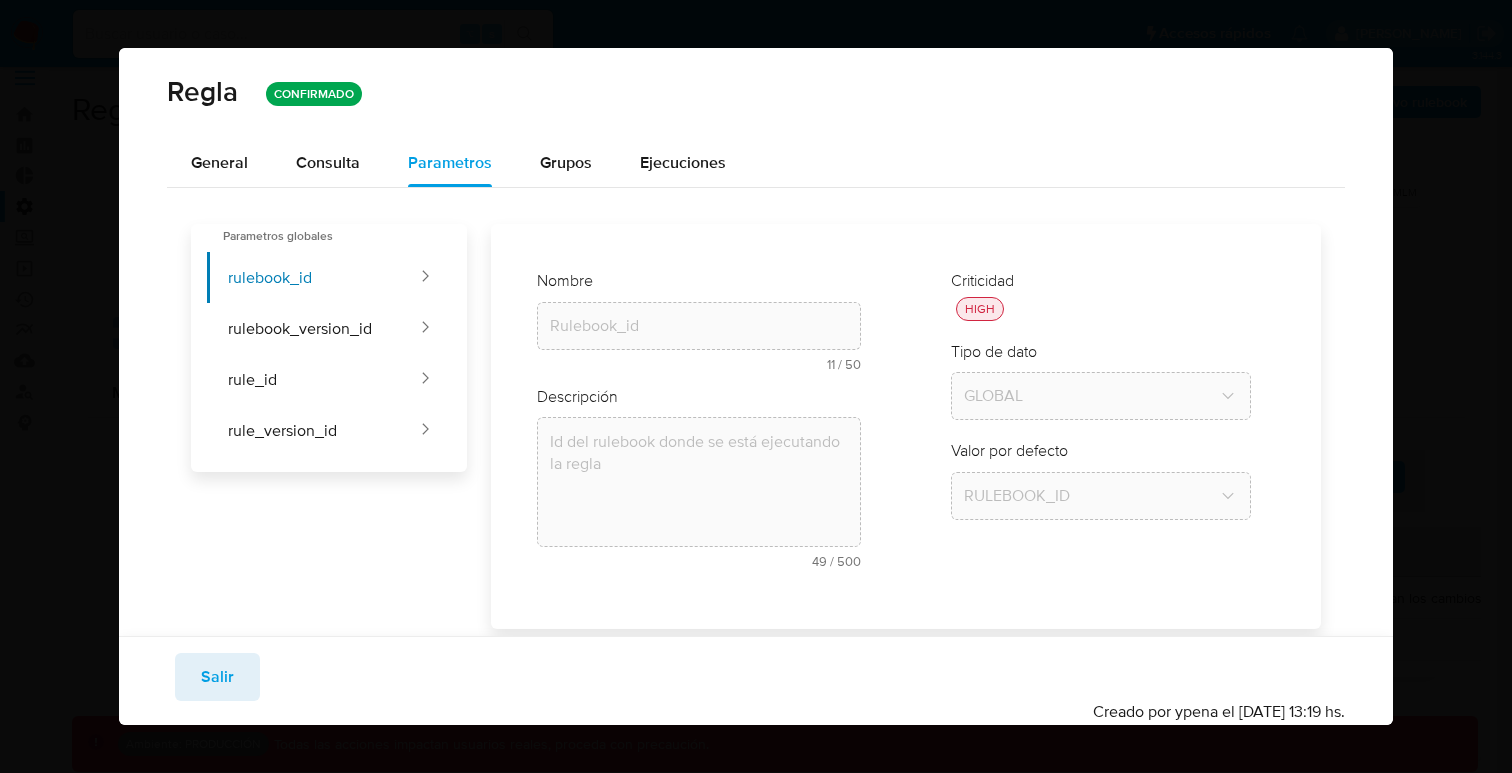 type 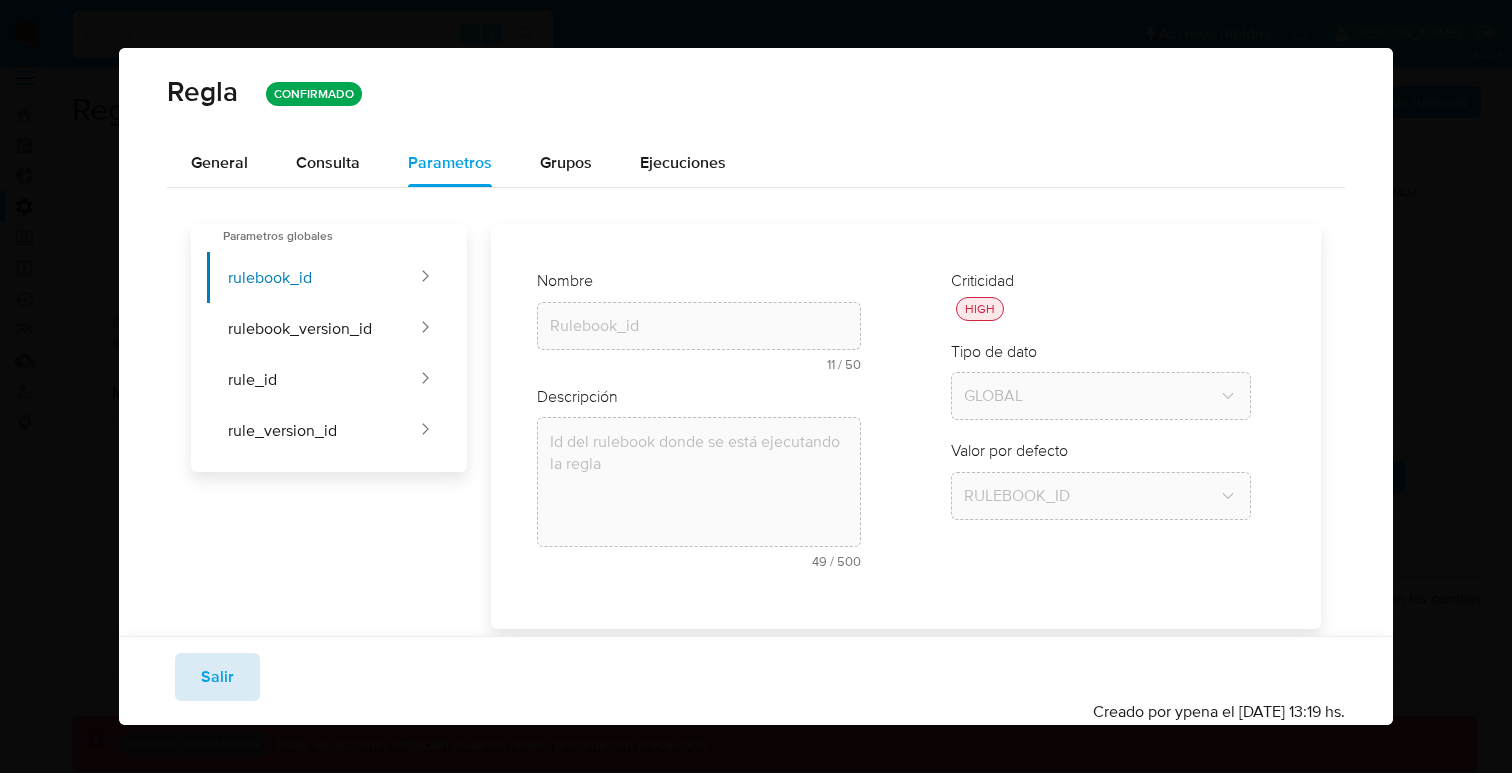 click on "Salir" at bounding box center (217, 677) 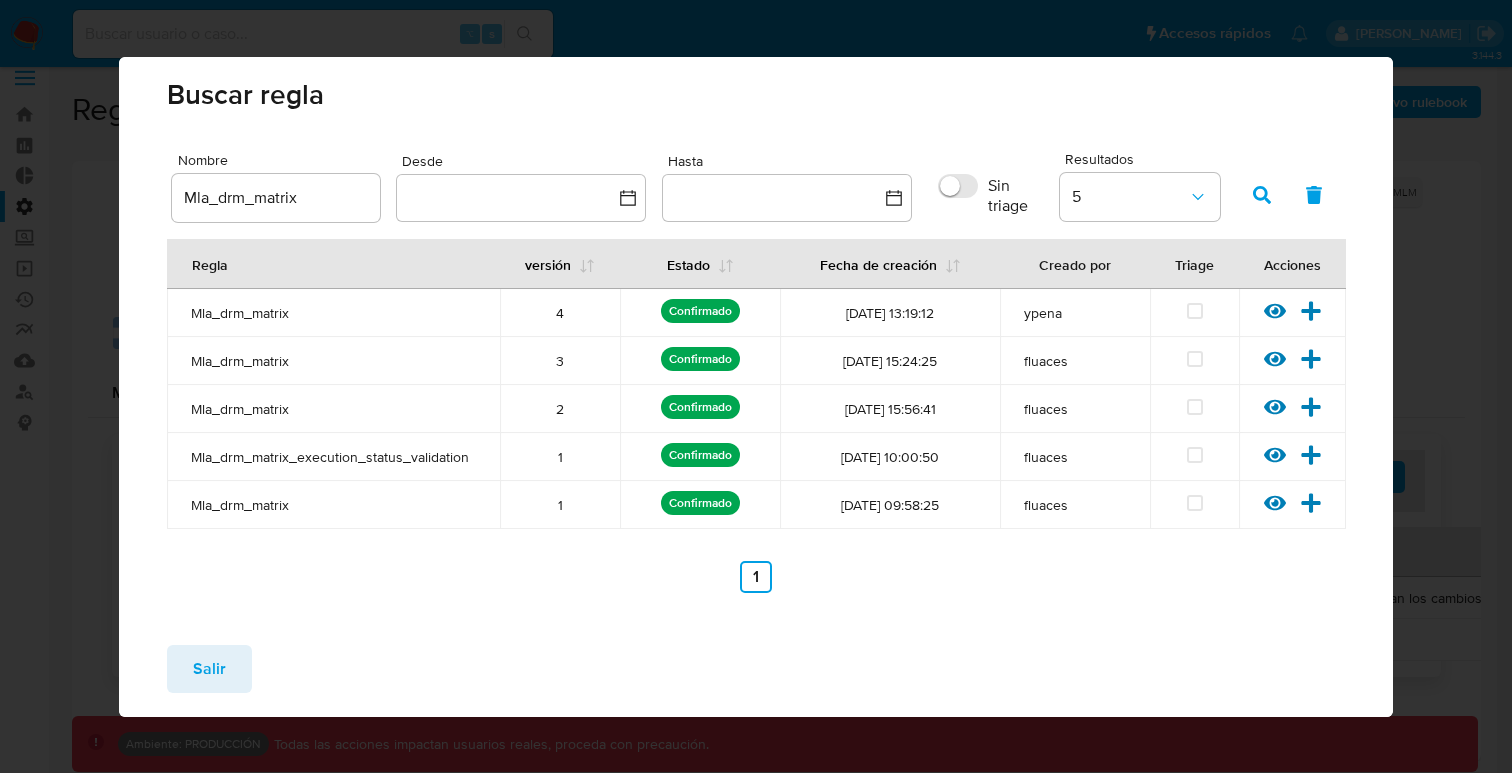 click on "Salir" at bounding box center [209, 669] 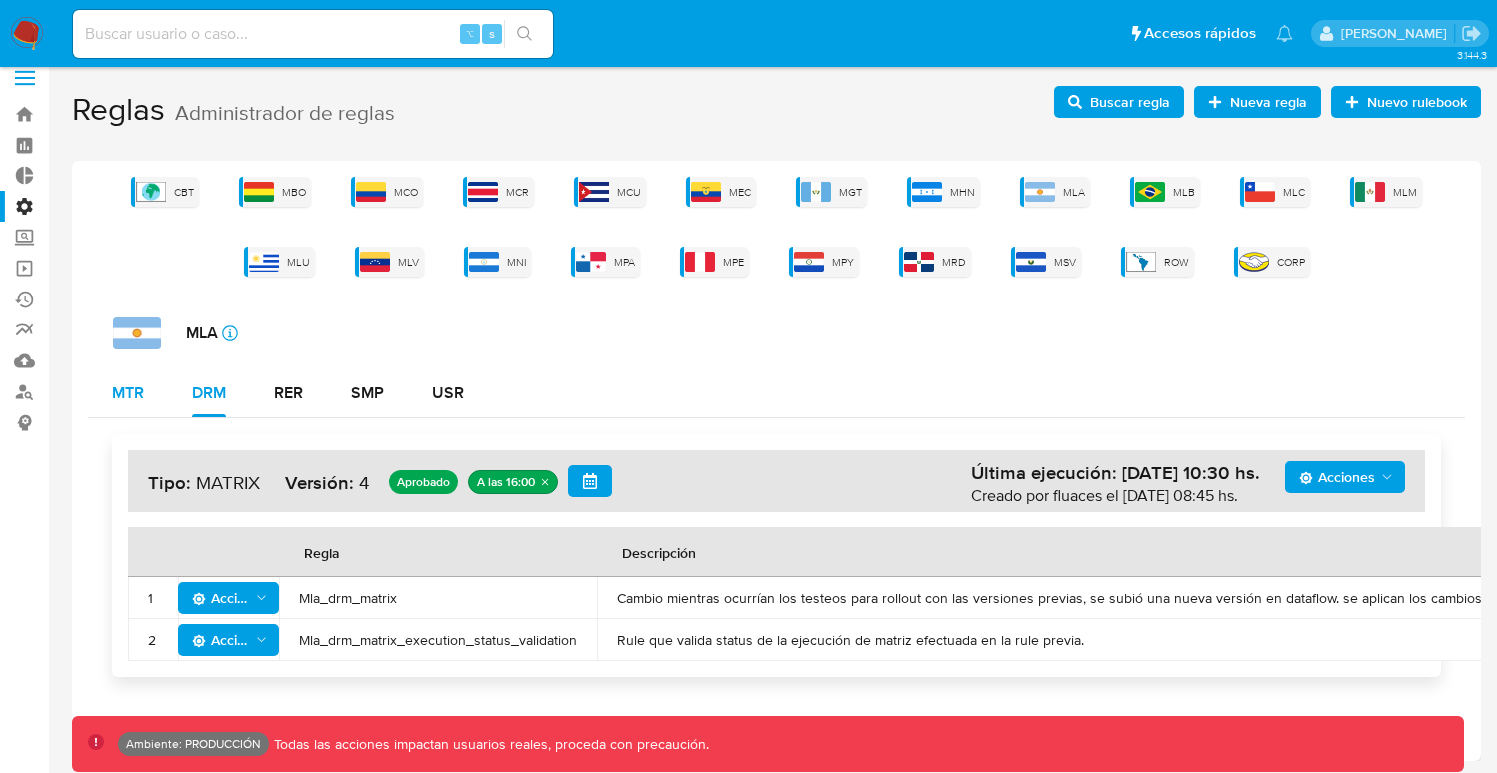 drag, startPoint x: 310, startPoint y: 395, endPoint x: 142, endPoint y: 396, distance: 168.00298 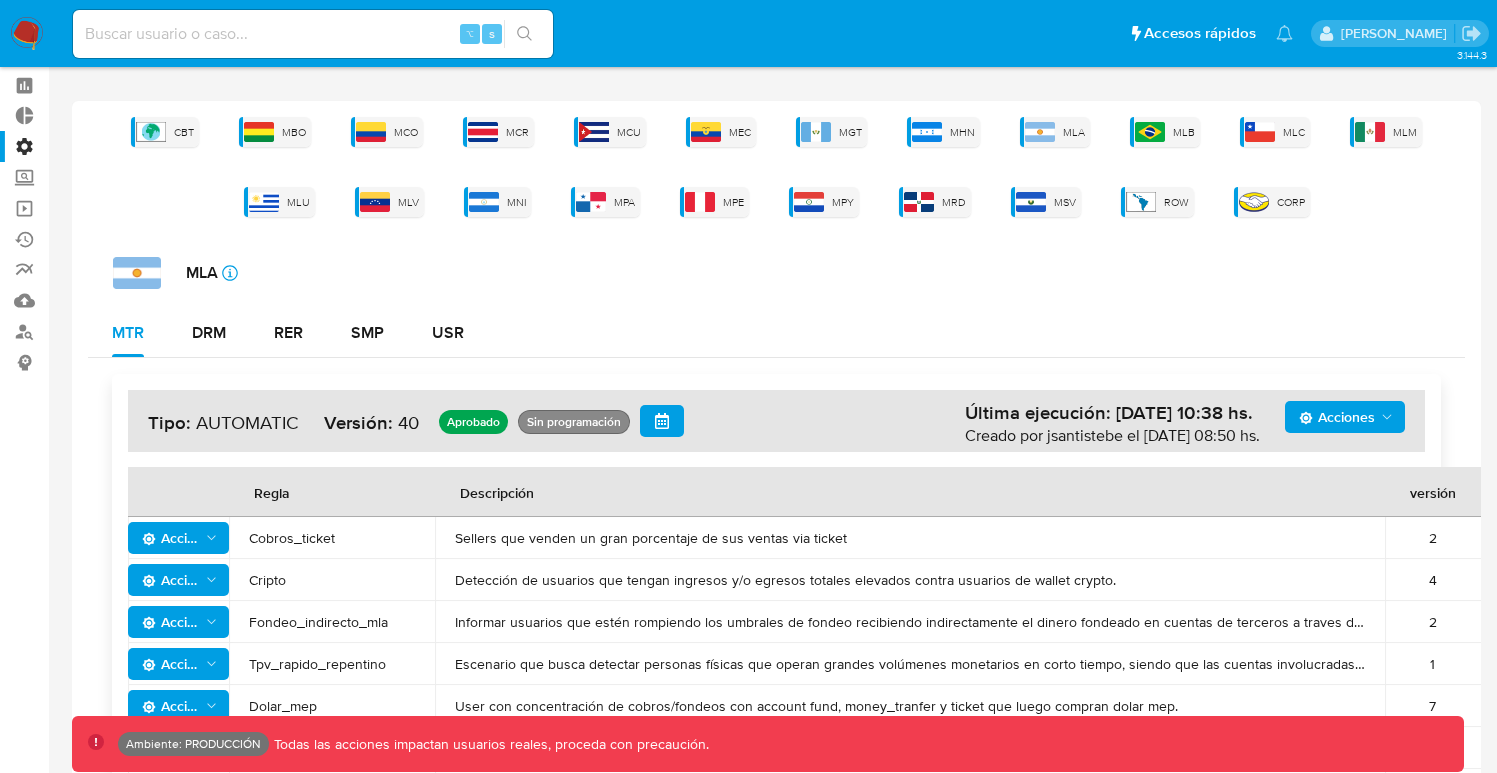 scroll, scrollTop: 342, scrollLeft: 0, axis: vertical 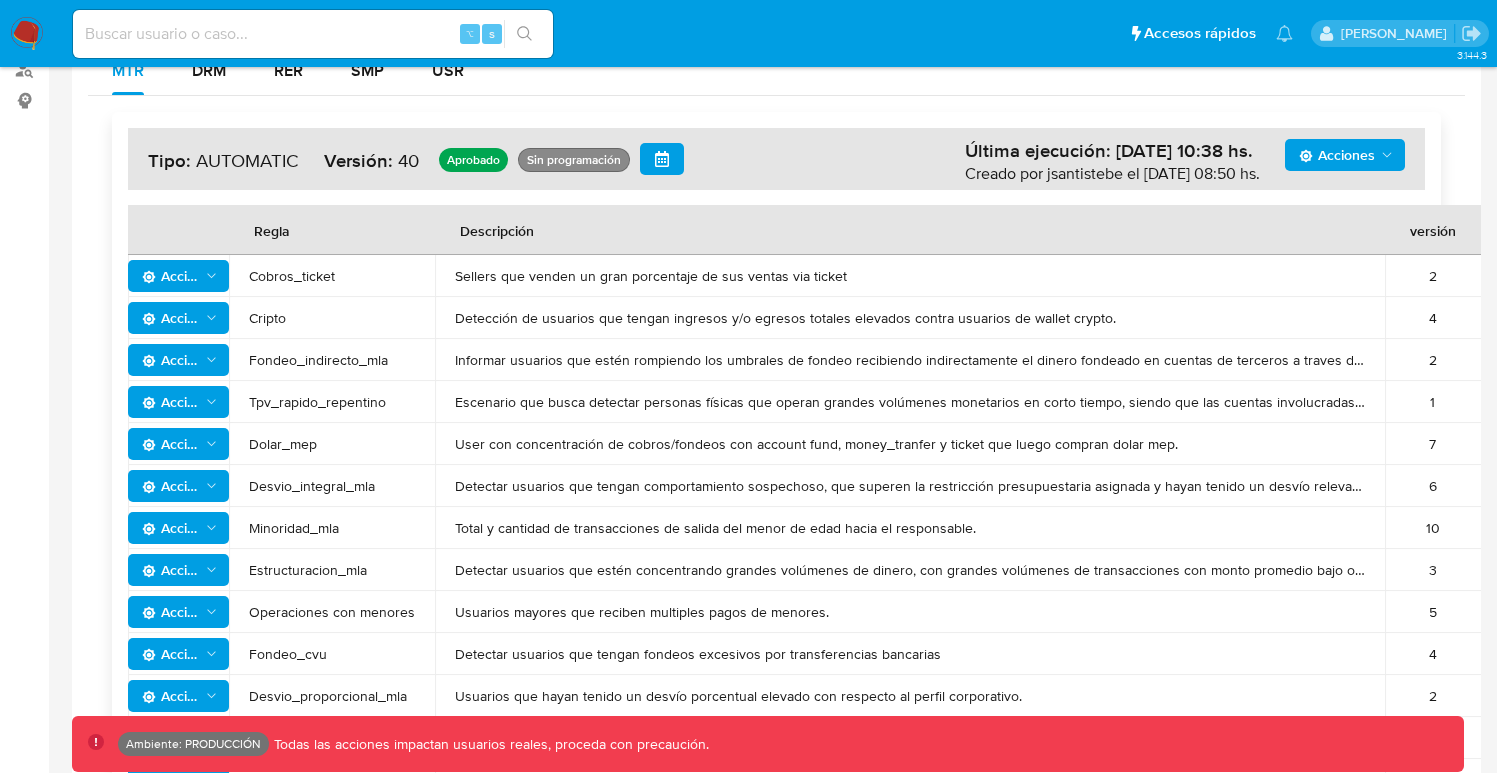 click on "Desvio_integral_mla" at bounding box center [332, 486] 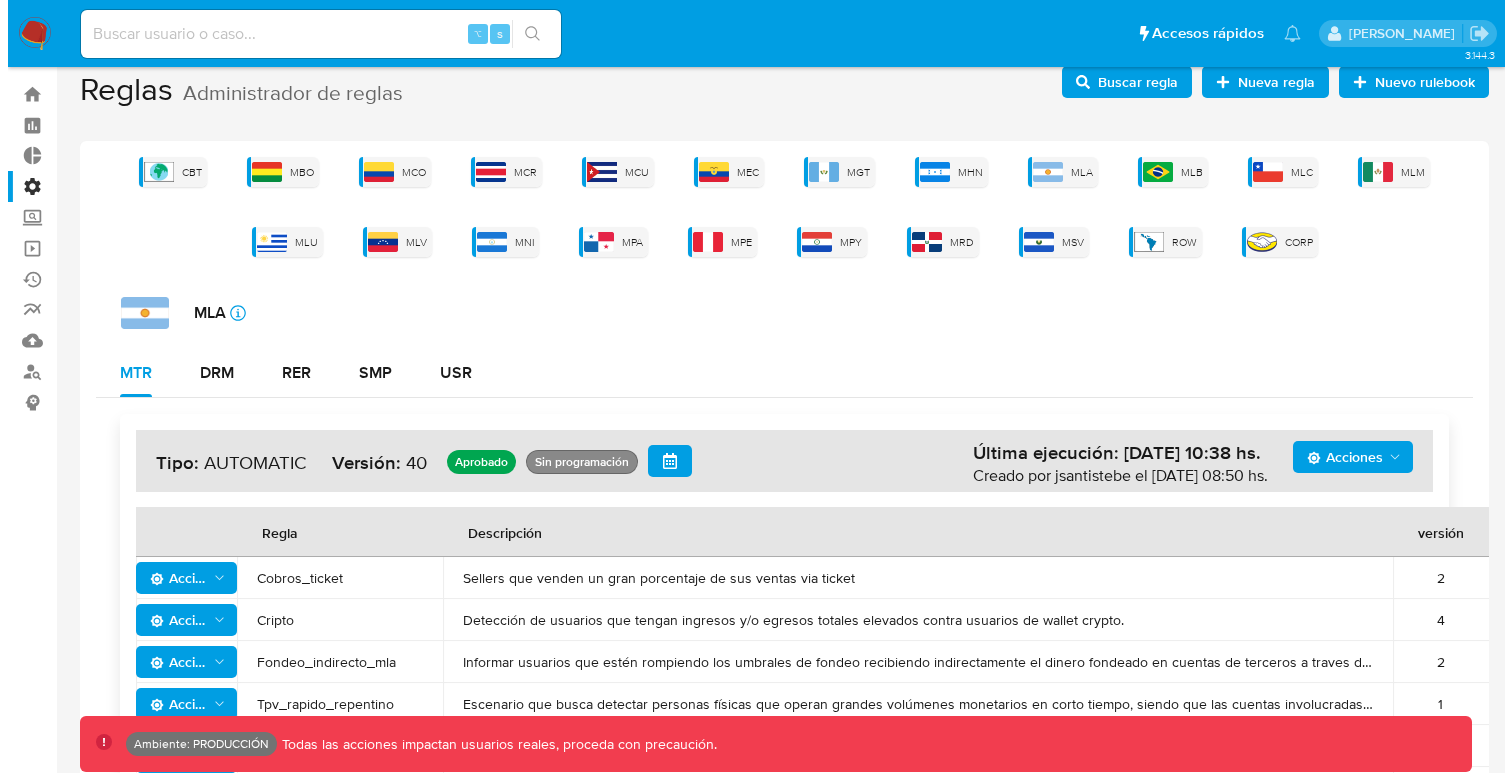 scroll, scrollTop: 0, scrollLeft: 0, axis: both 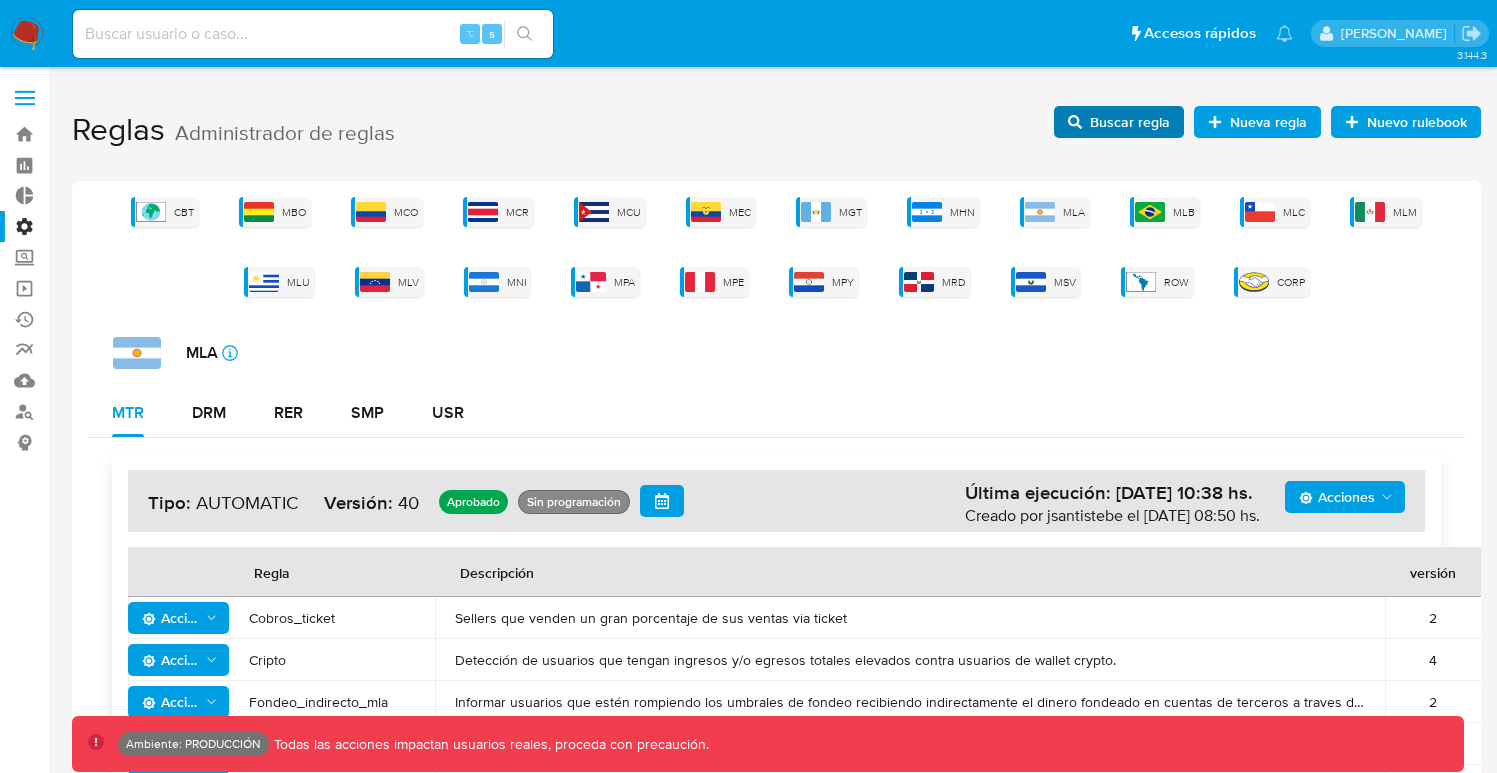 click on "Buscar regla" at bounding box center [1130, 122] 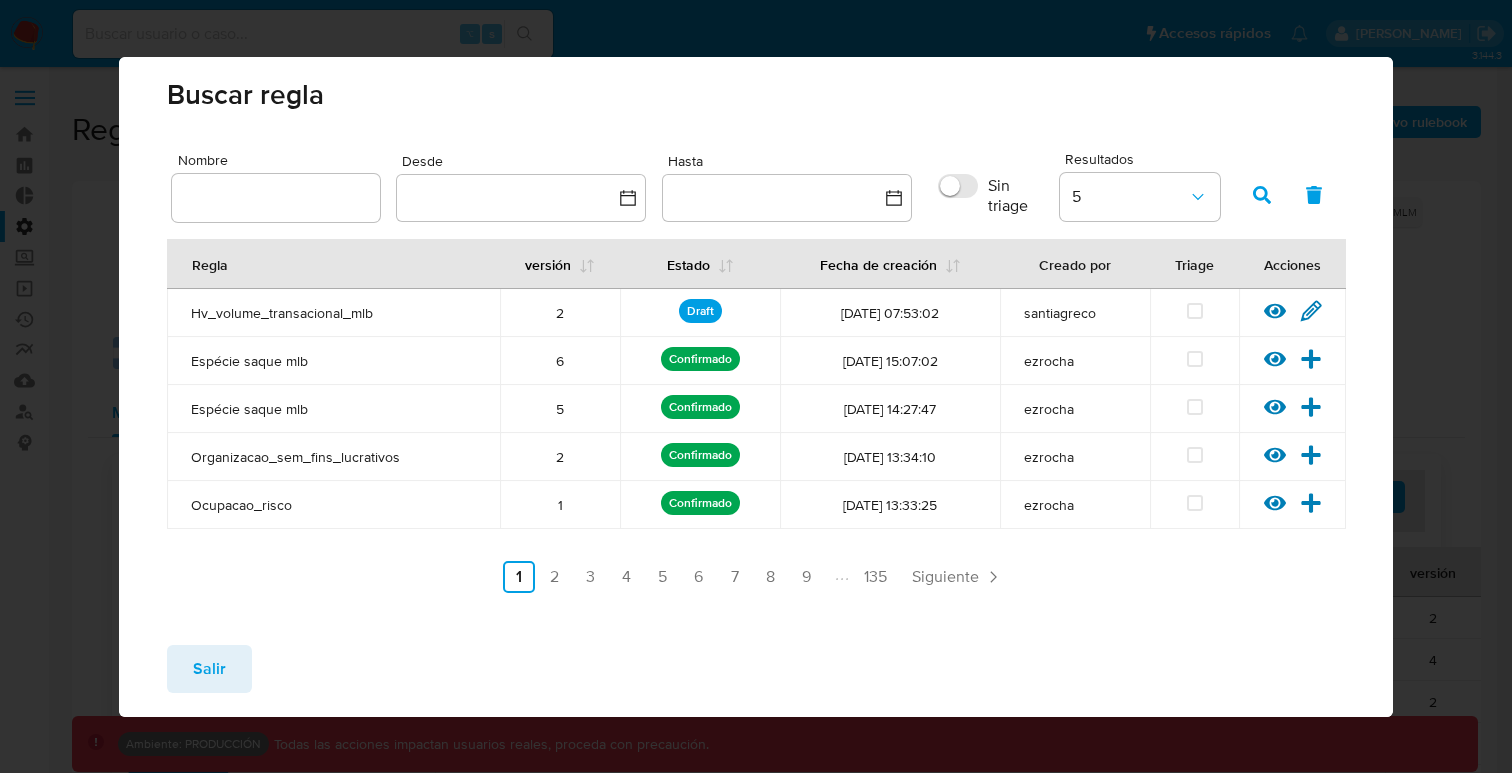 click at bounding box center [276, 198] 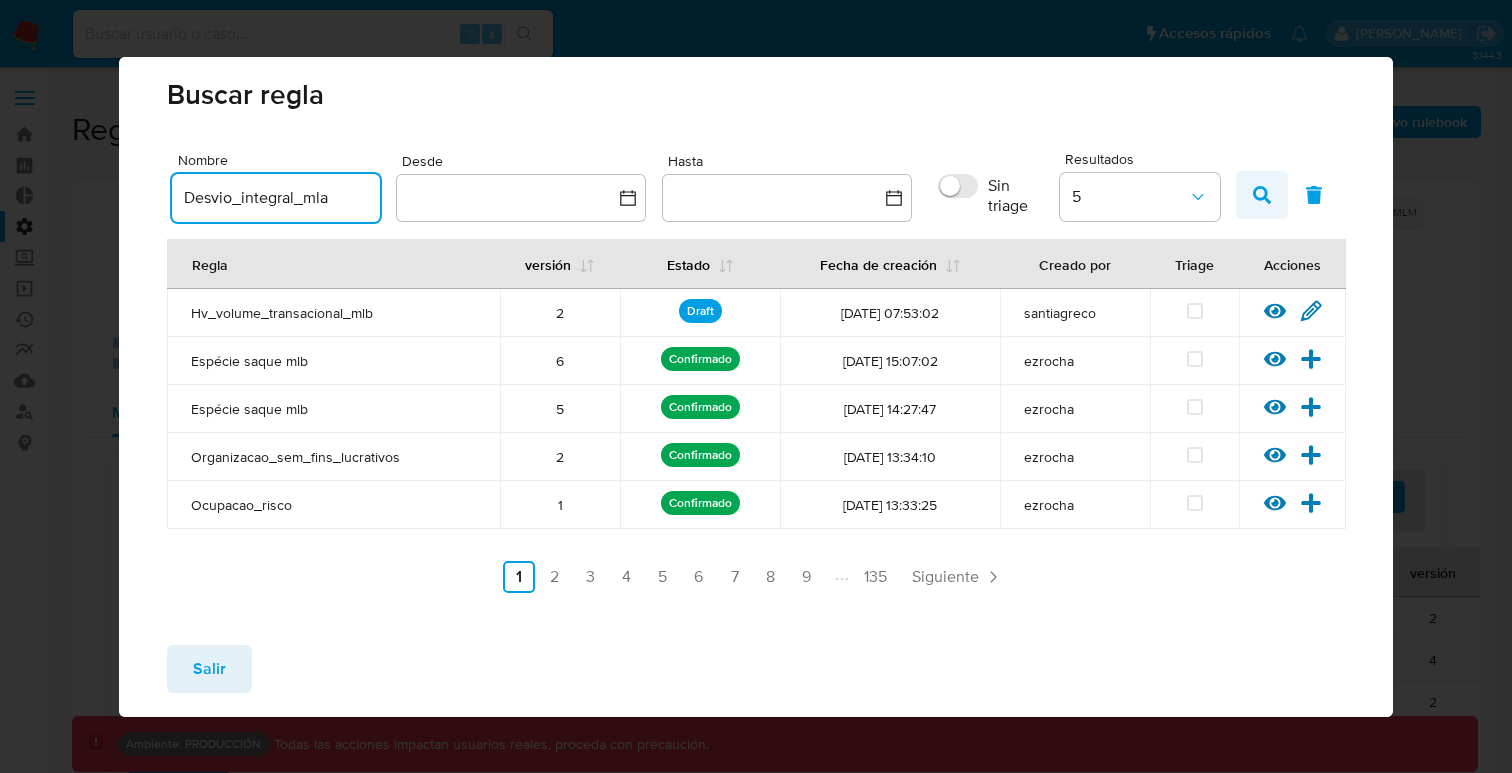 type on "Desvio_integral_mla" 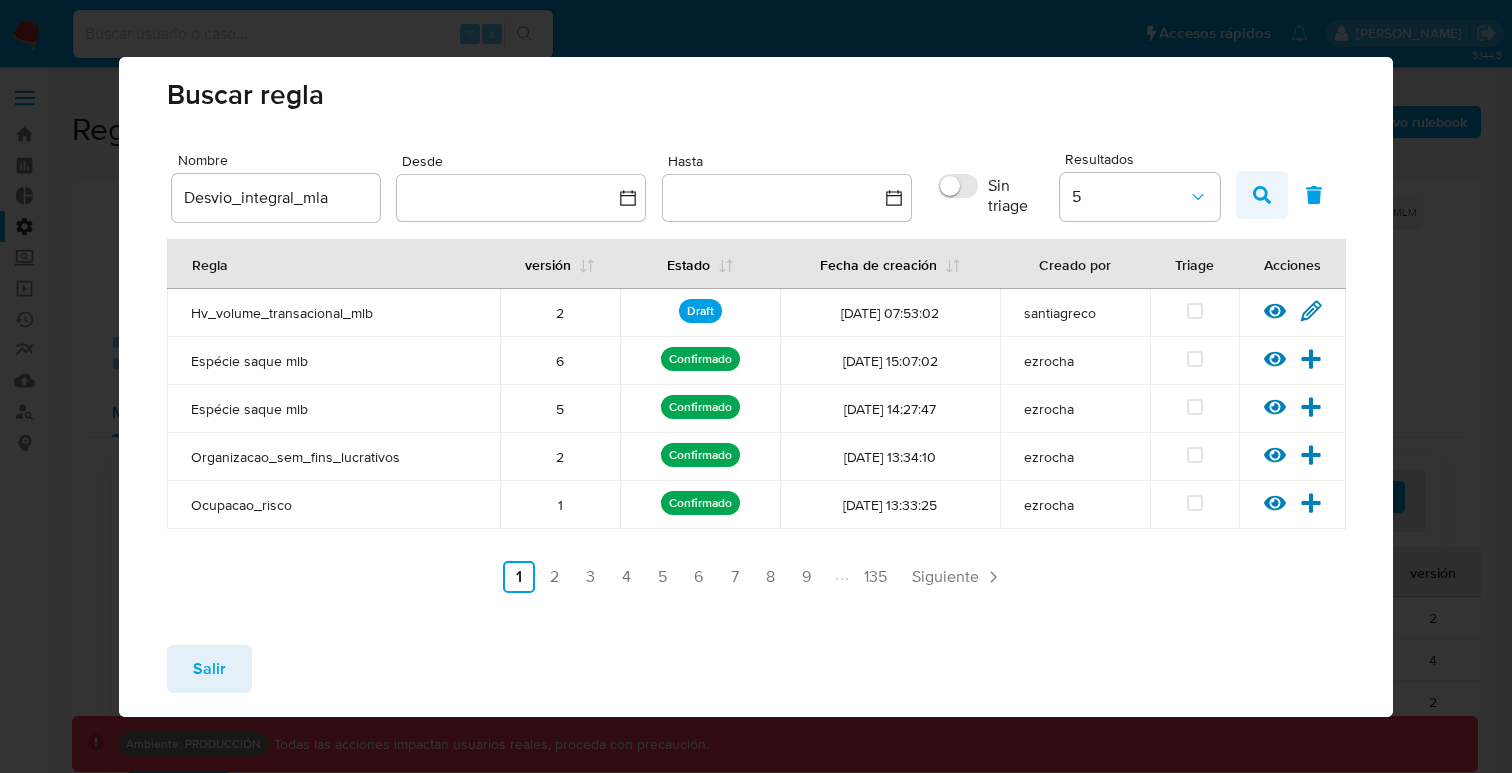 click 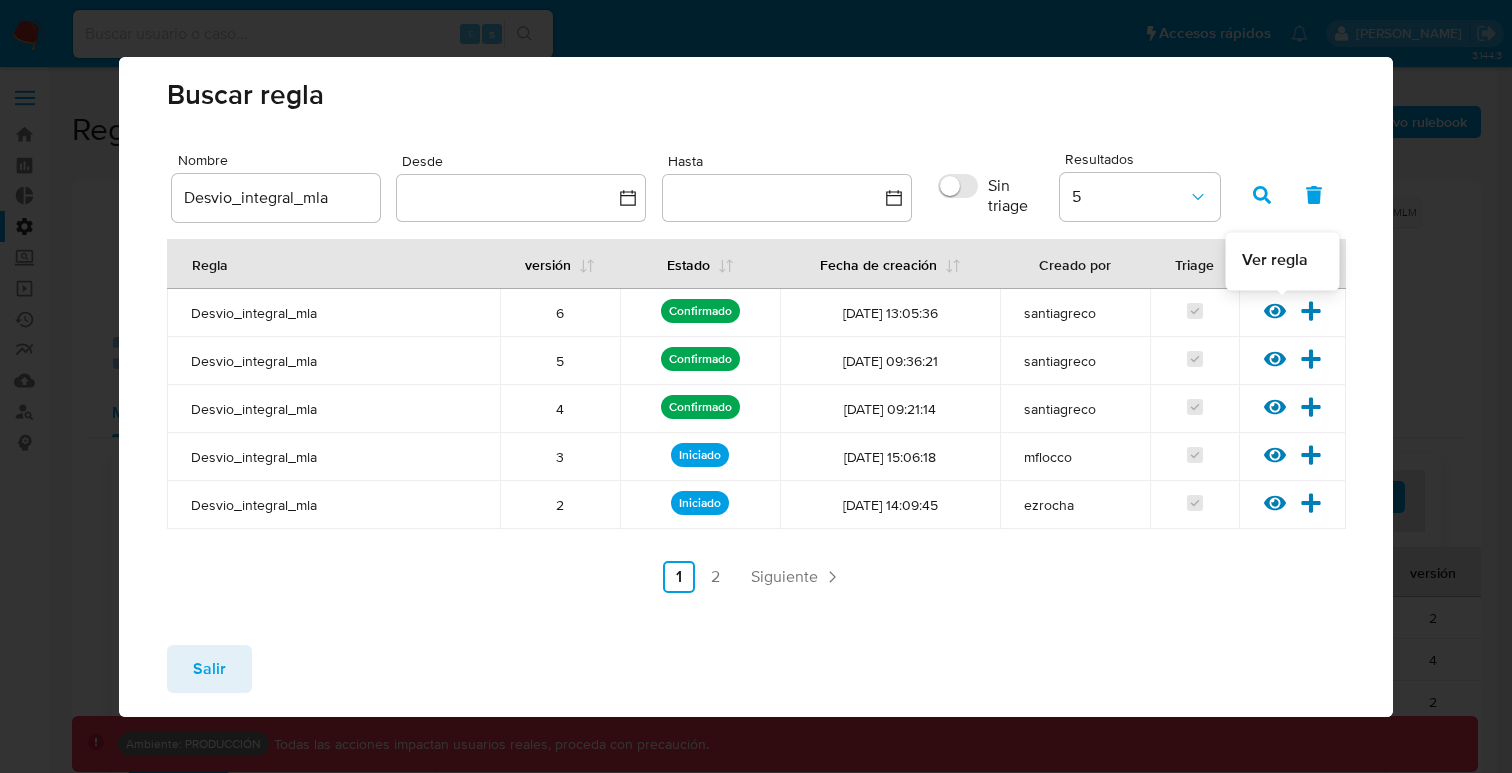 click 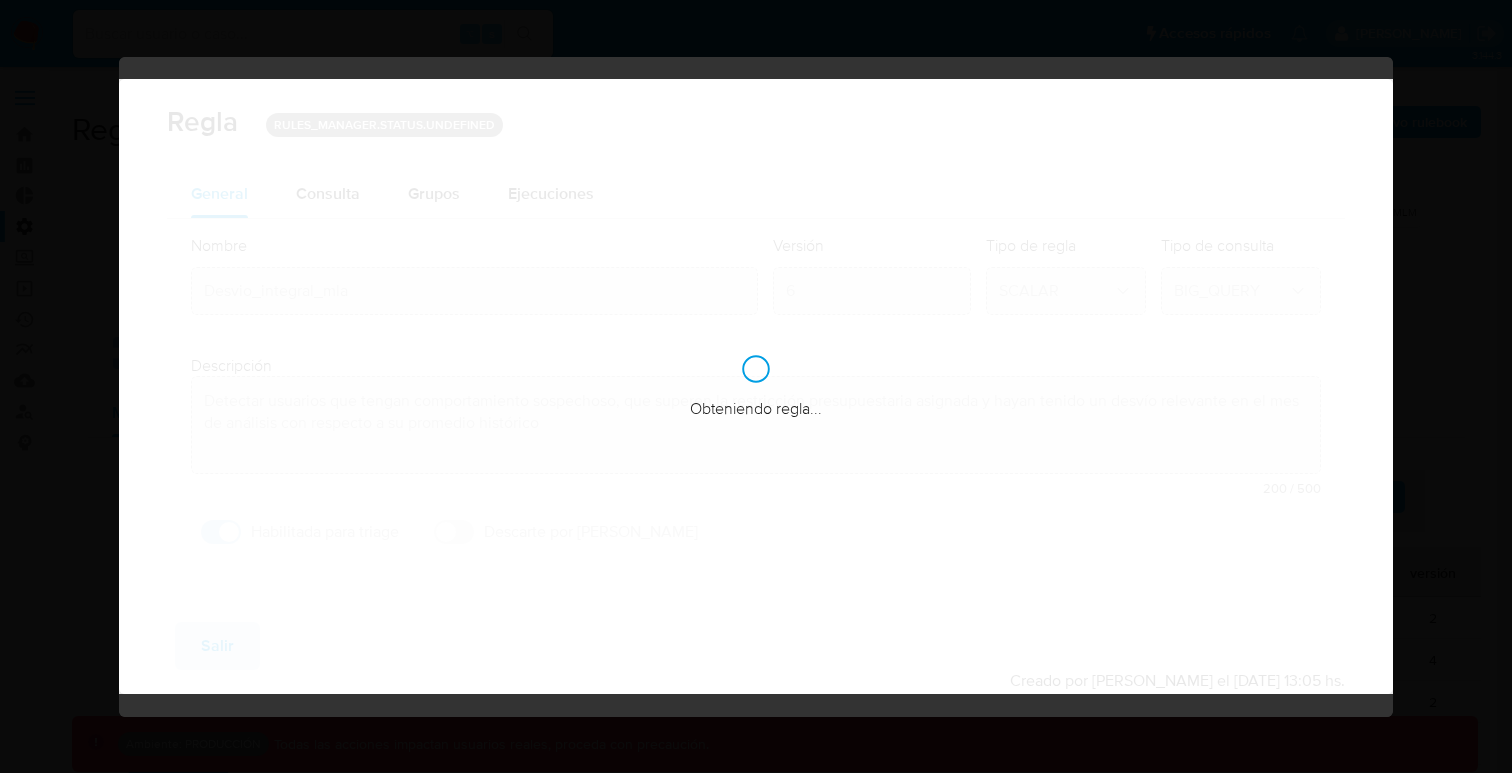 checkbox on "true" 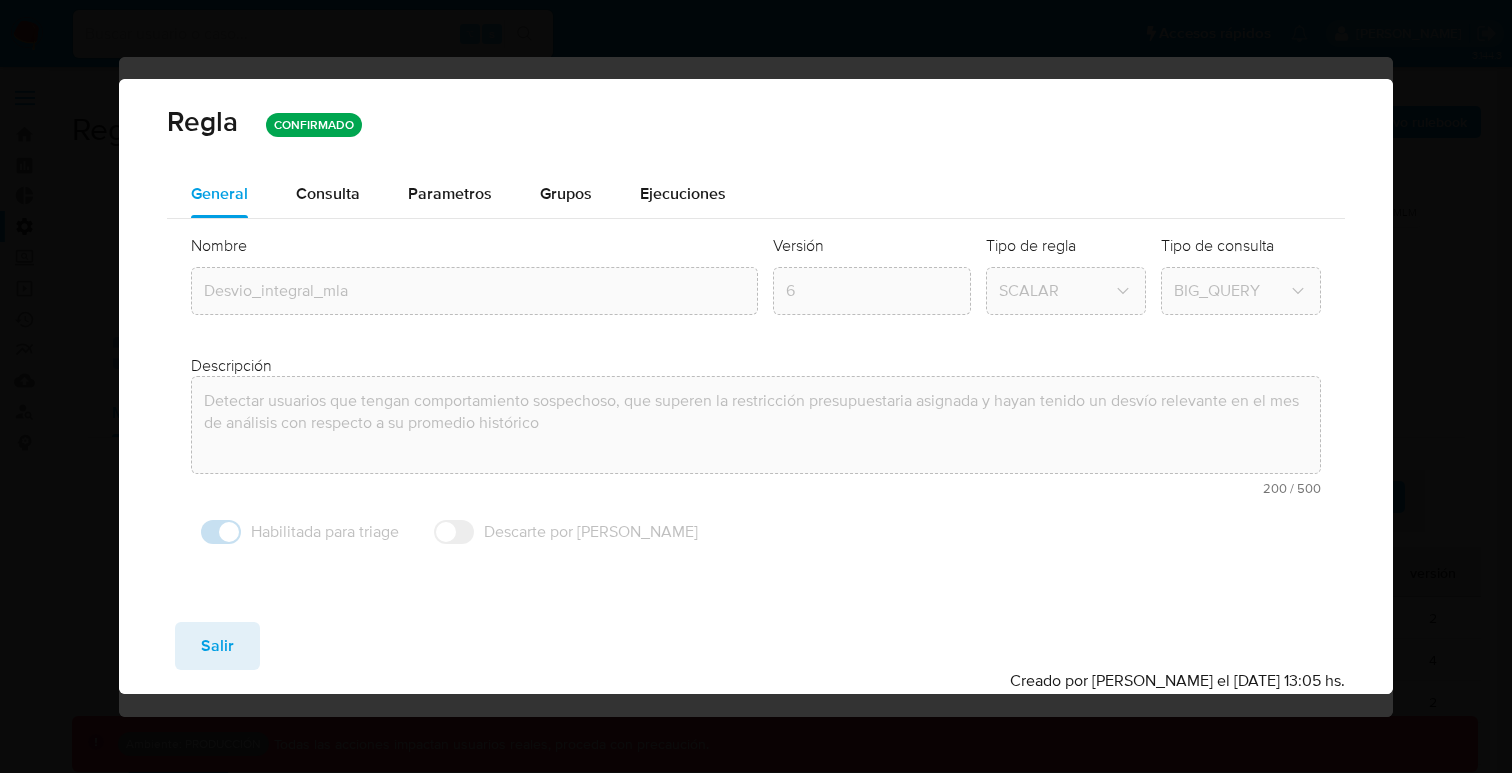 click on "Parametros" at bounding box center (450, 194) 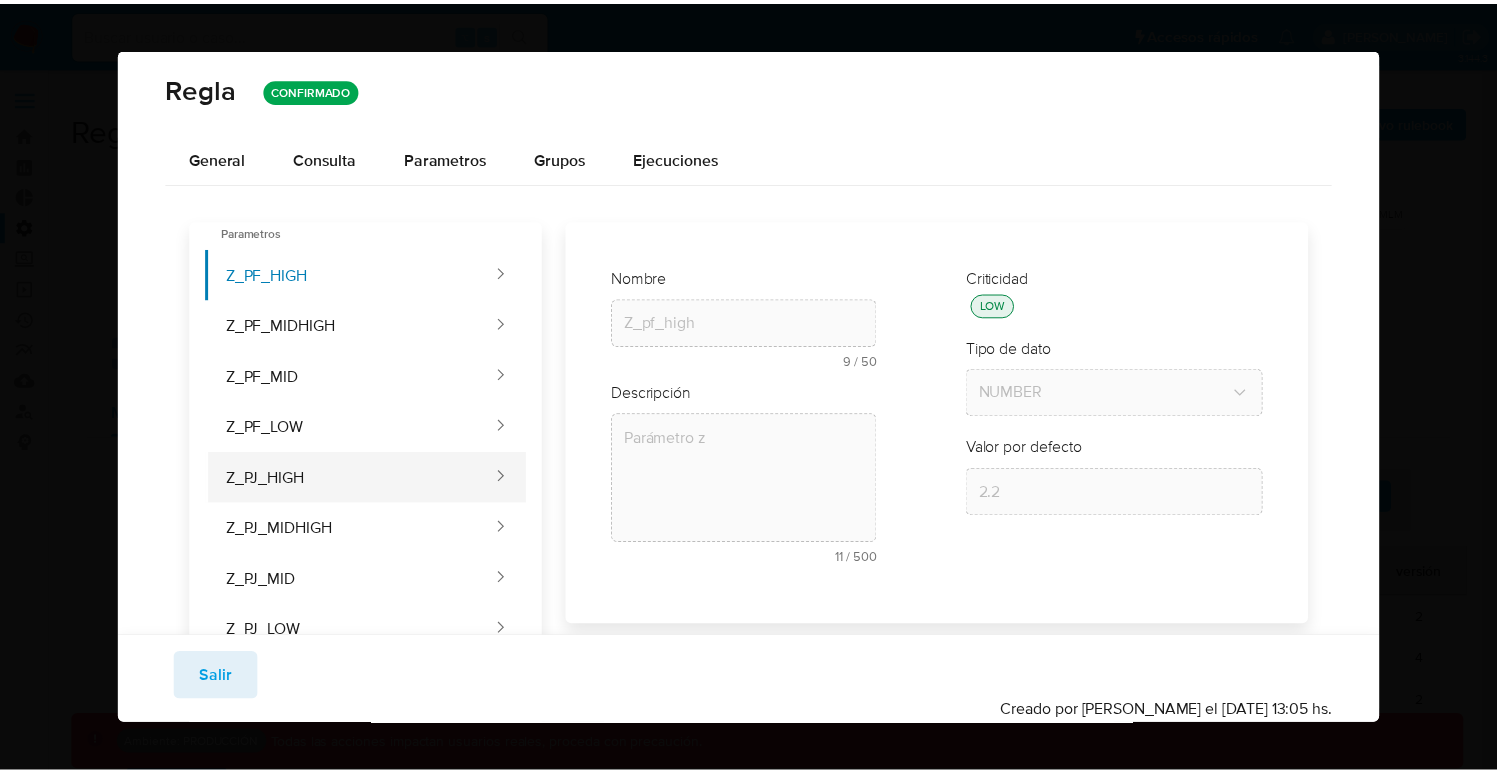 scroll, scrollTop: 0, scrollLeft: 0, axis: both 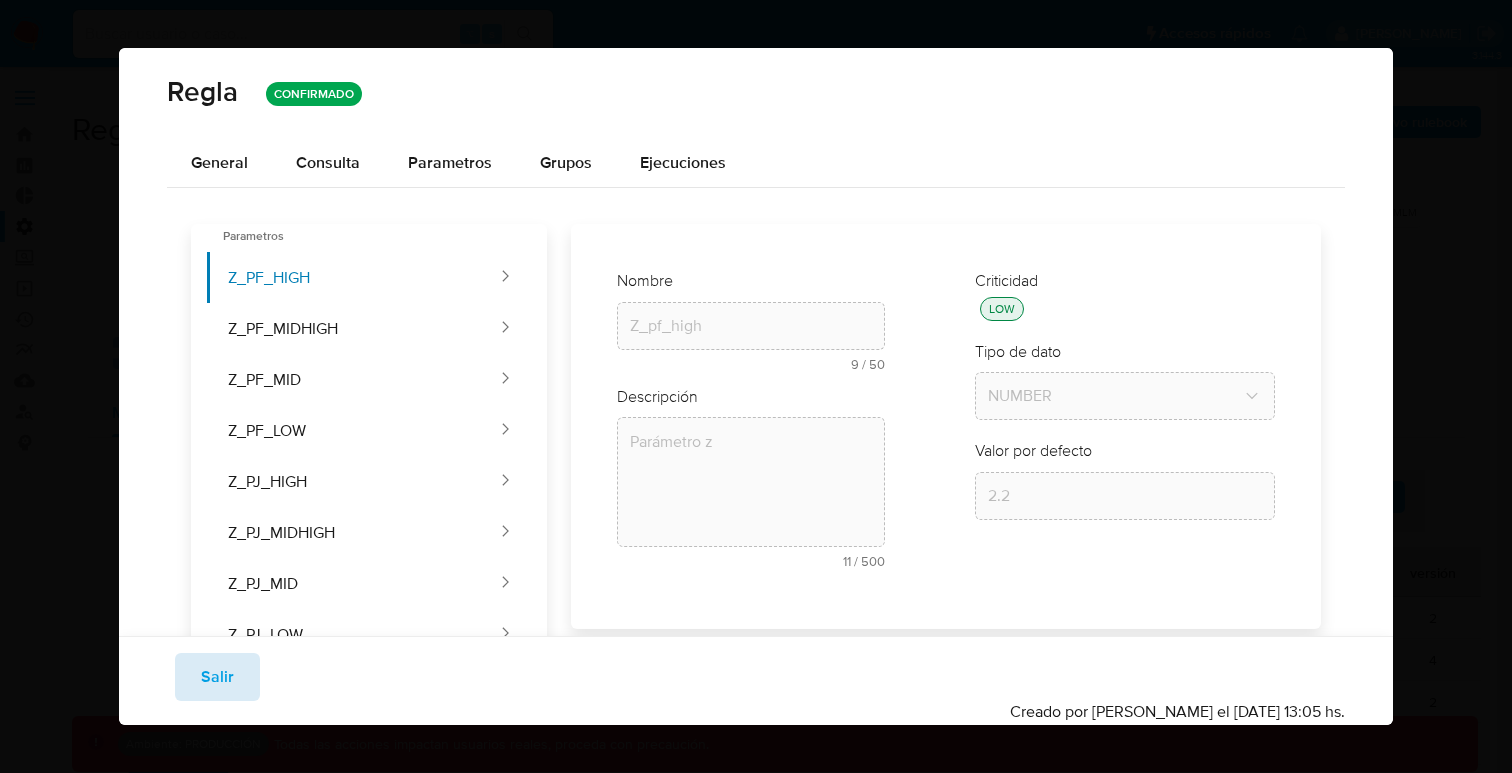 click on "Salir" at bounding box center [217, 677] 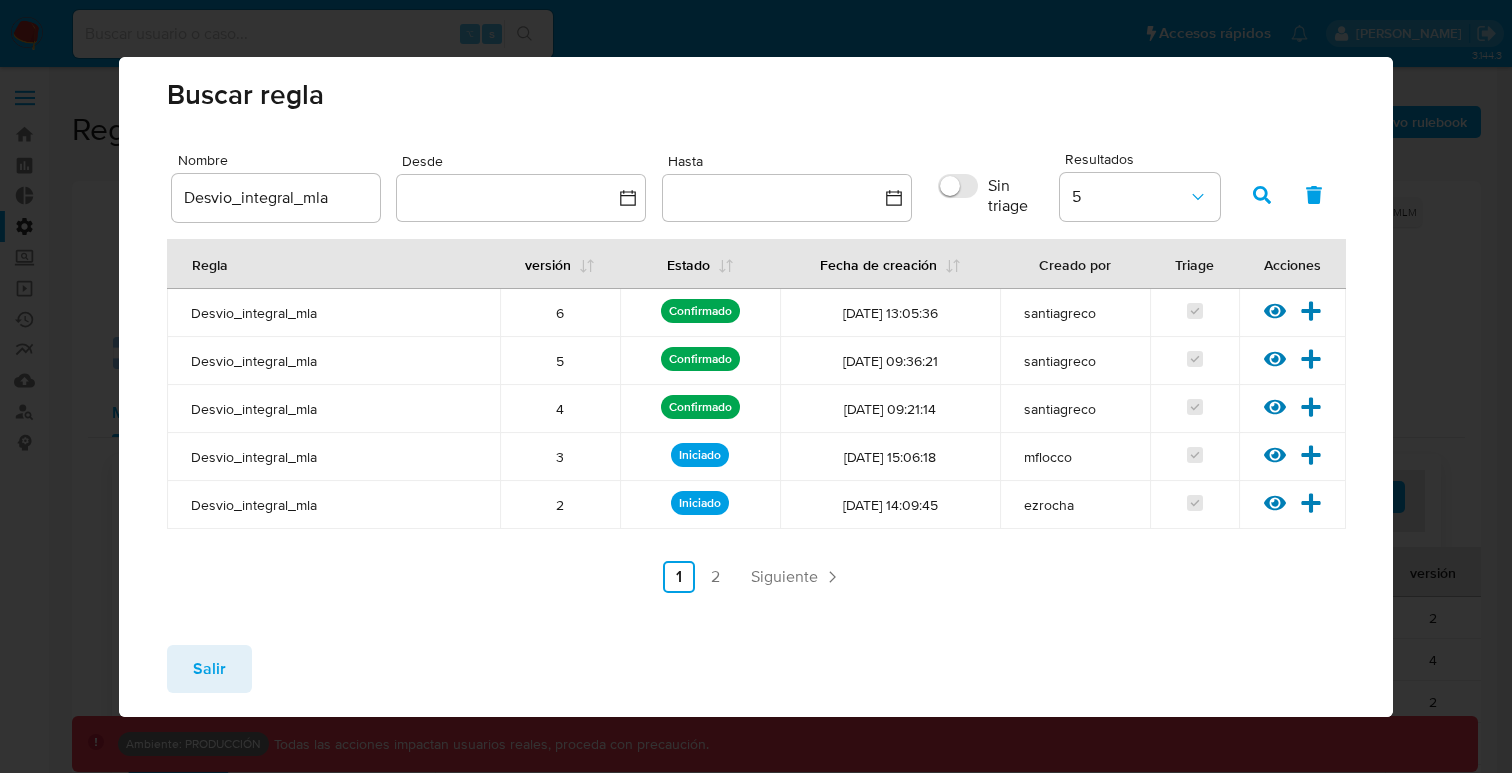 click on "Salir" at bounding box center (209, 669) 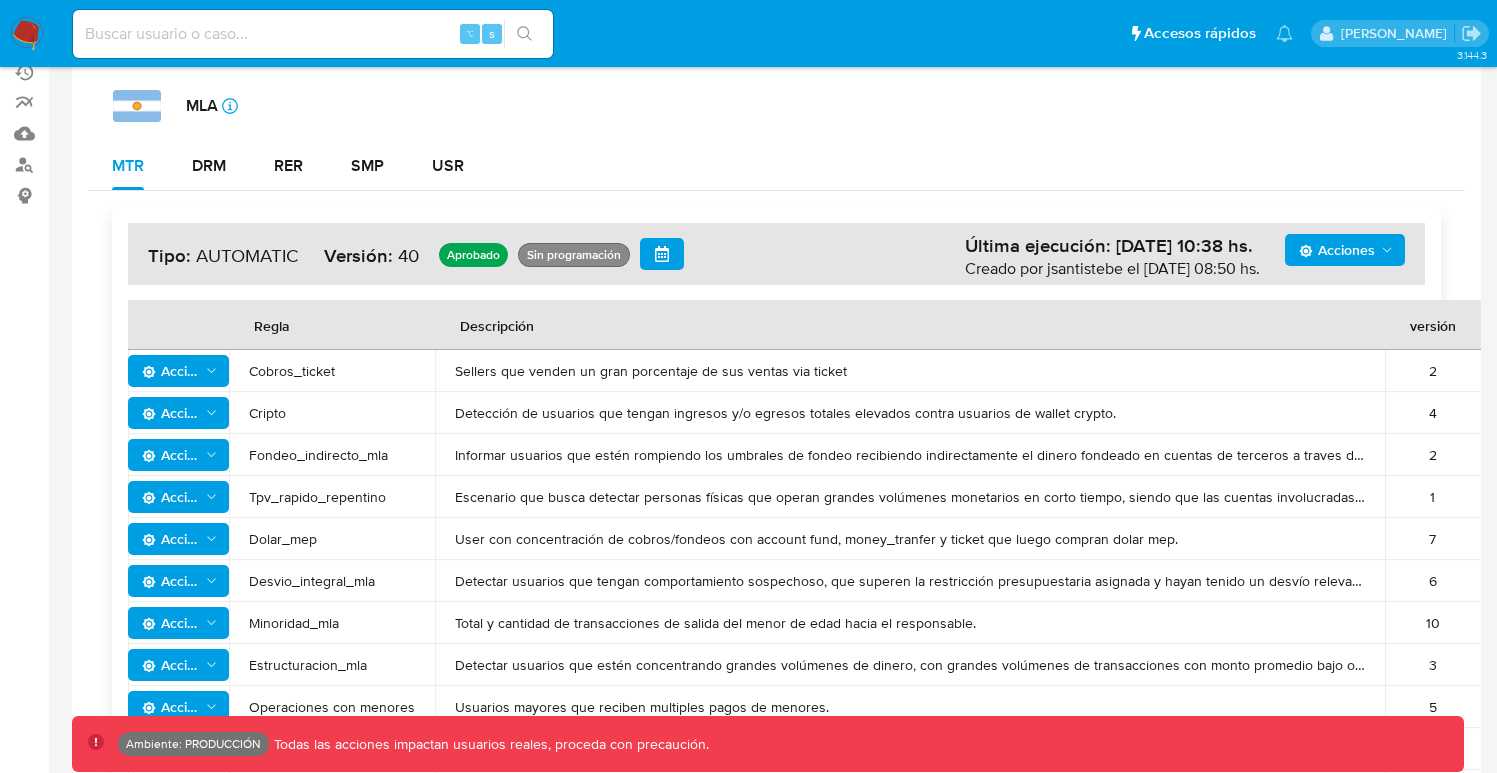 scroll, scrollTop: 252, scrollLeft: 0, axis: vertical 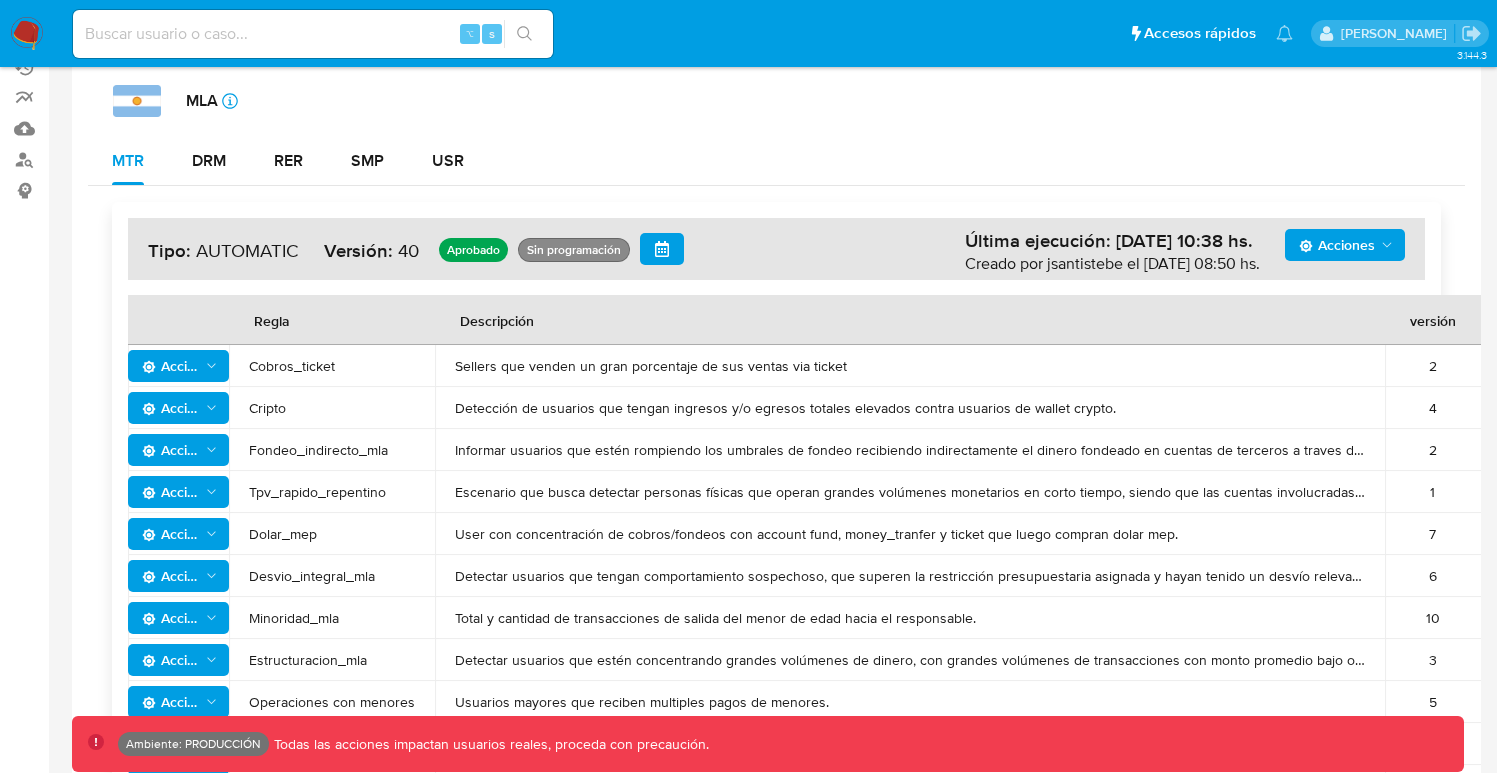 click on "Desvio_integral_mla" at bounding box center (332, 576) 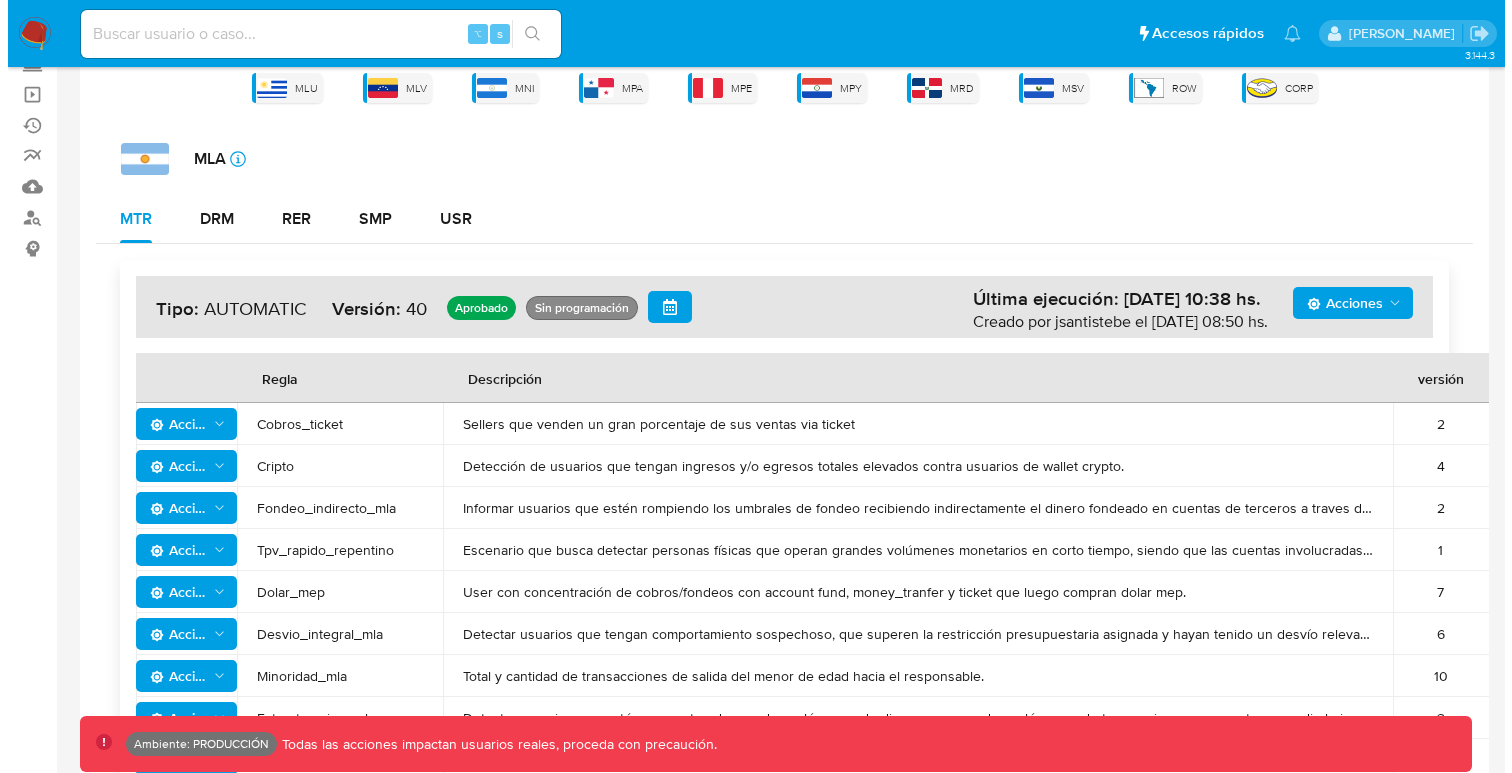 scroll, scrollTop: 0, scrollLeft: 0, axis: both 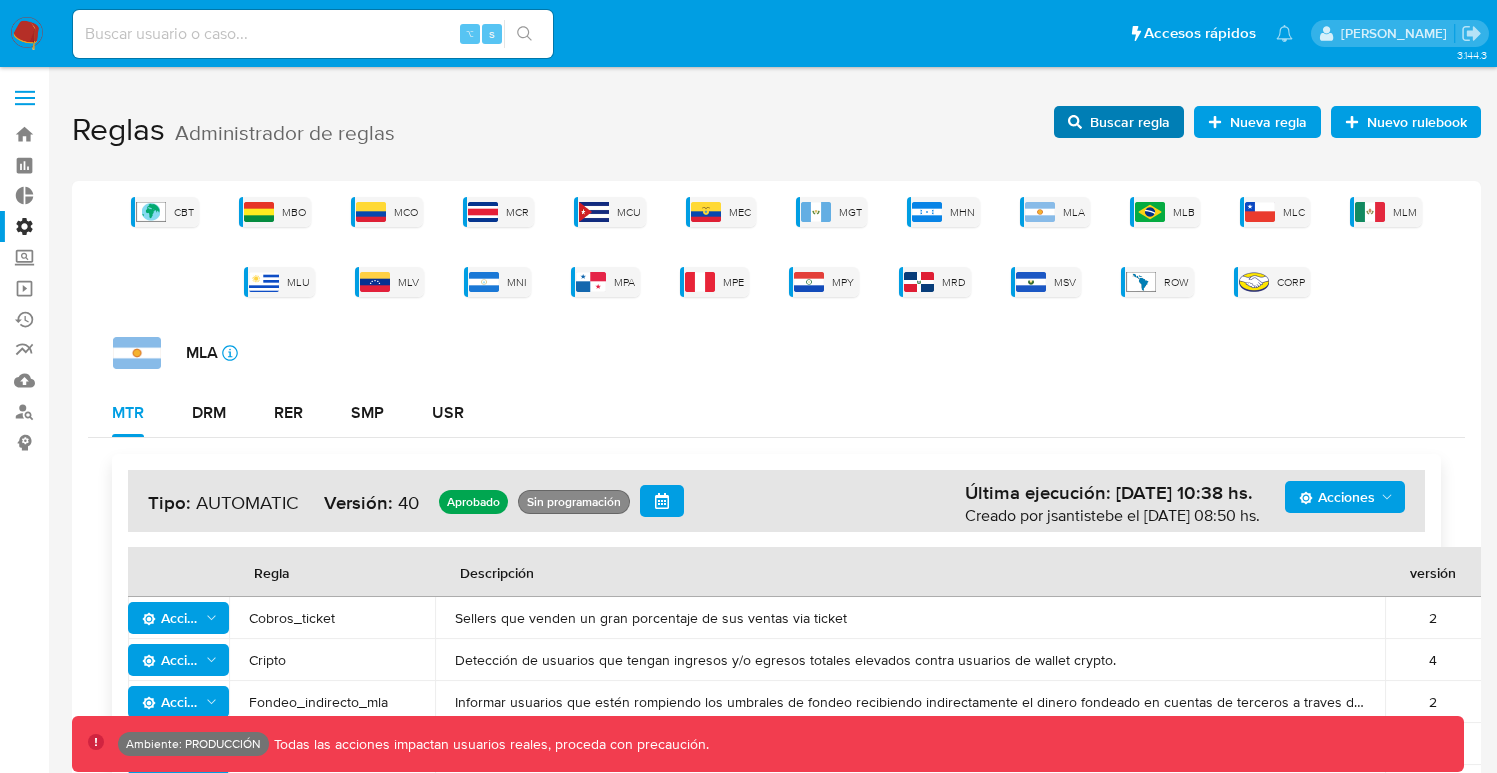click on "Buscar regla" at bounding box center [1130, 122] 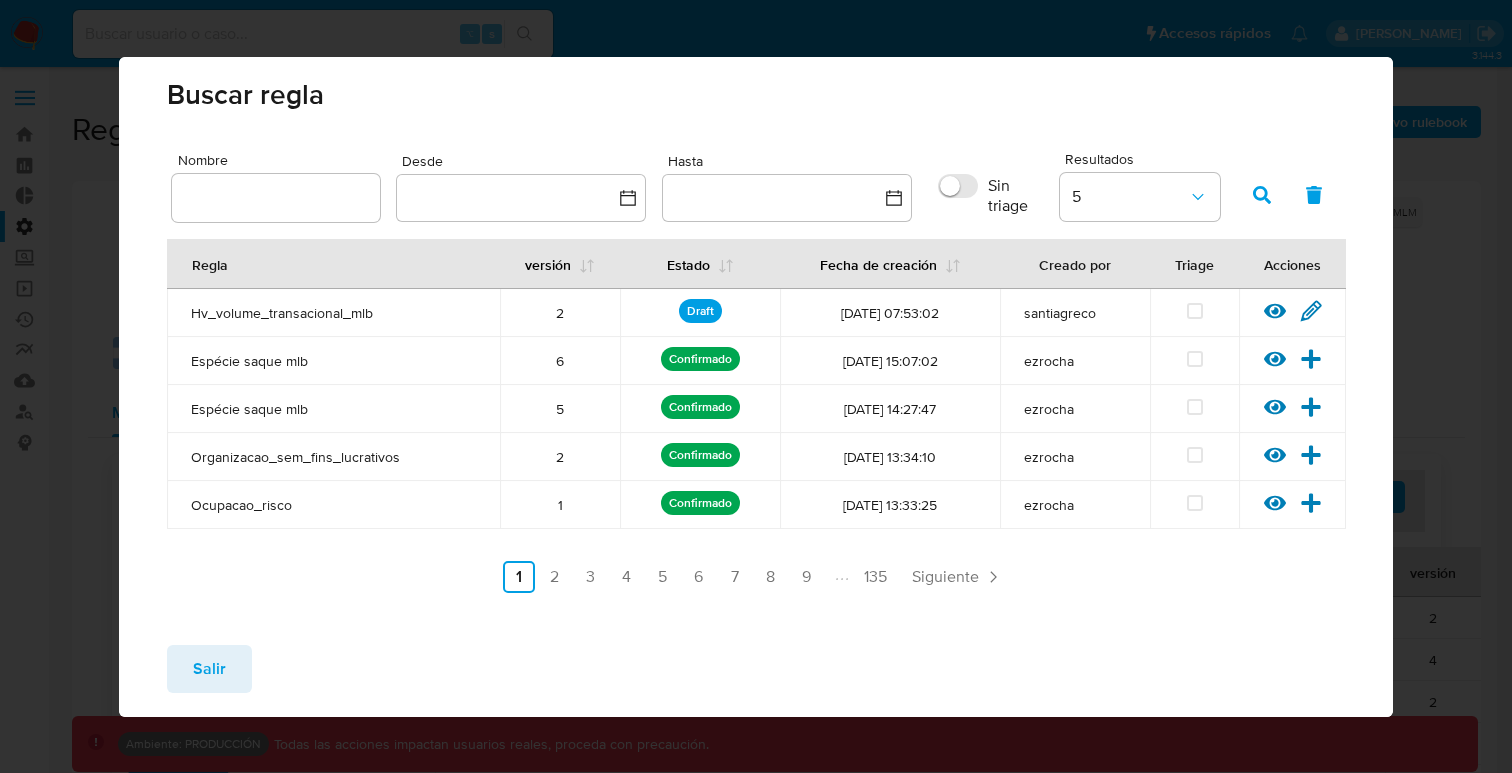 click at bounding box center (276, 198) 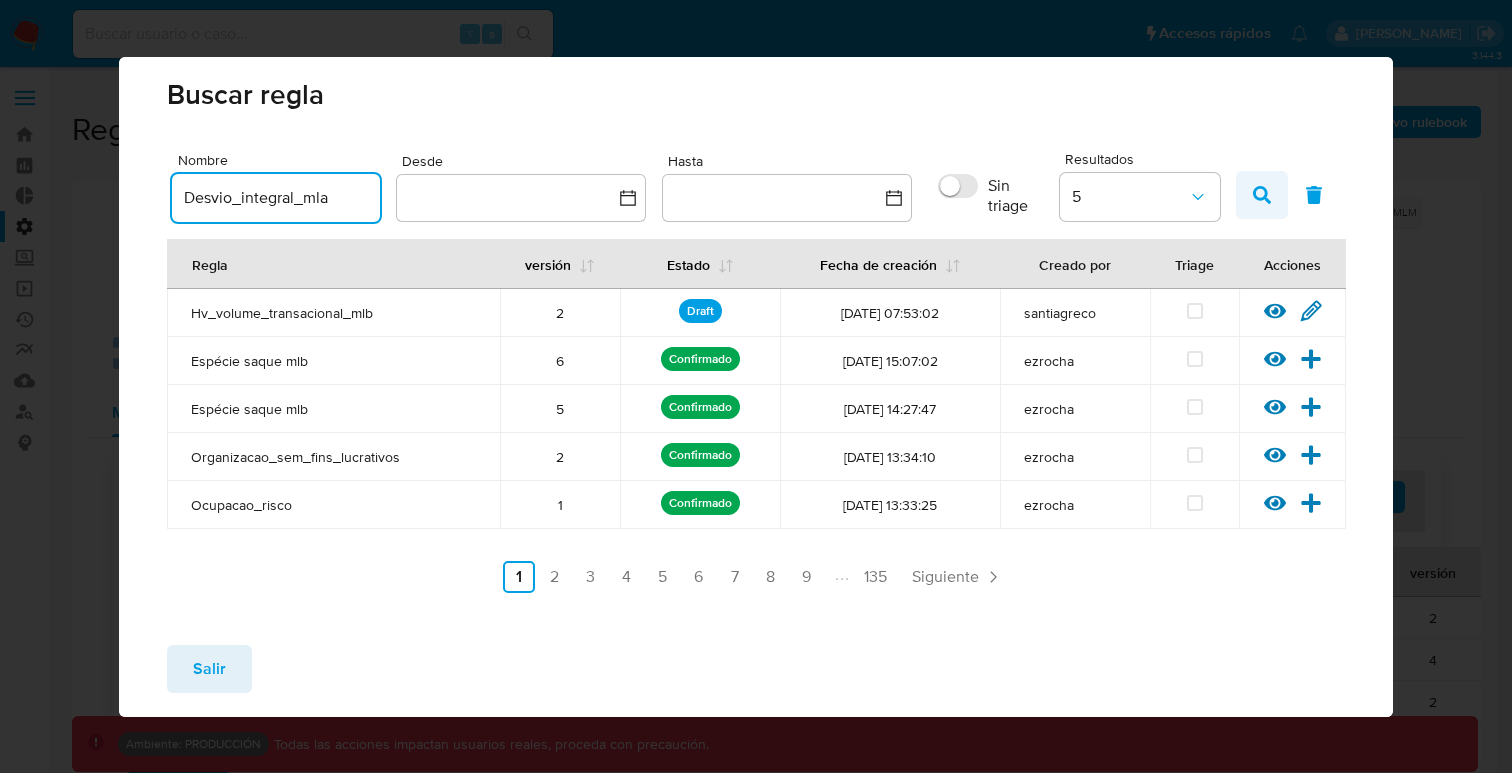 type on "Desvio_integral_mla" 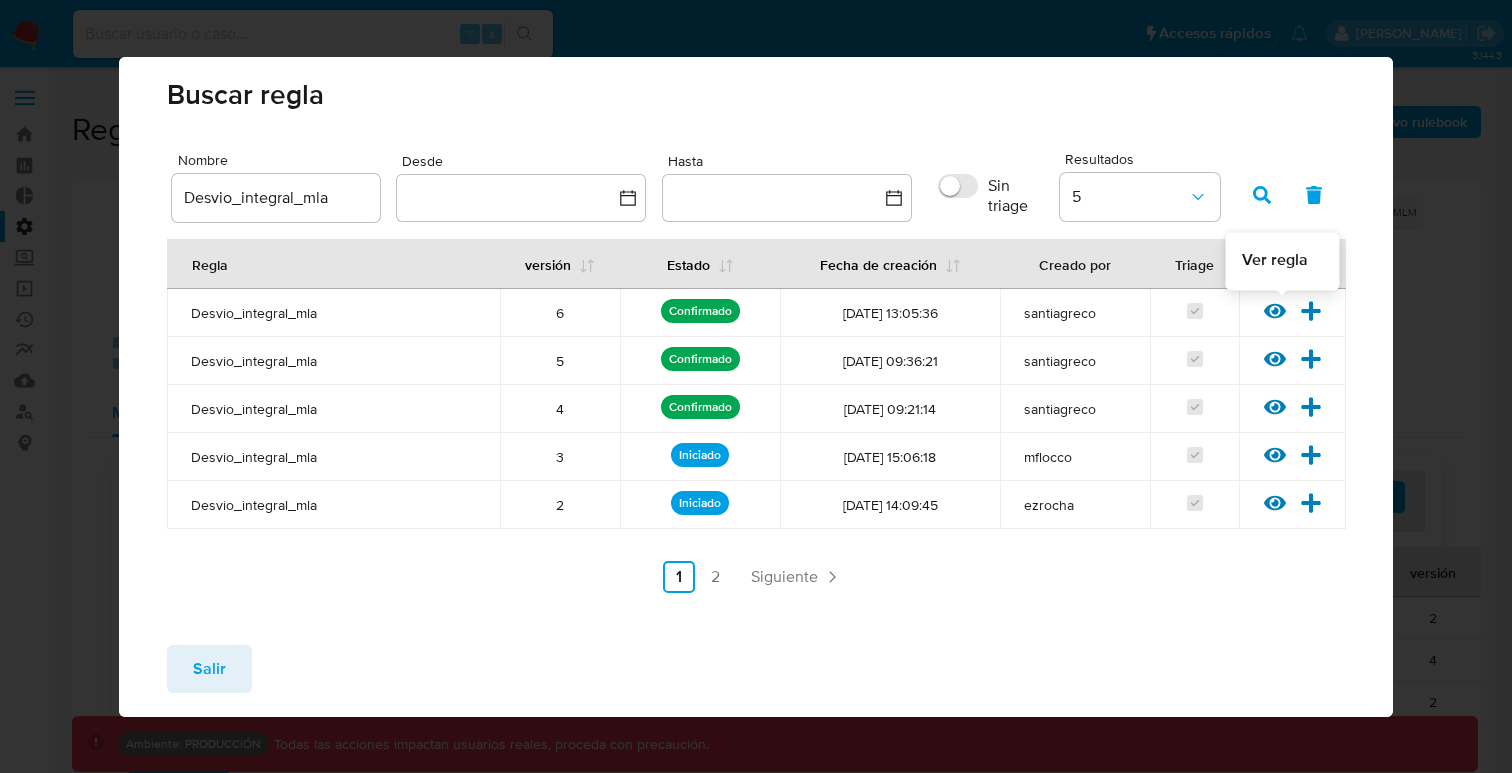 click 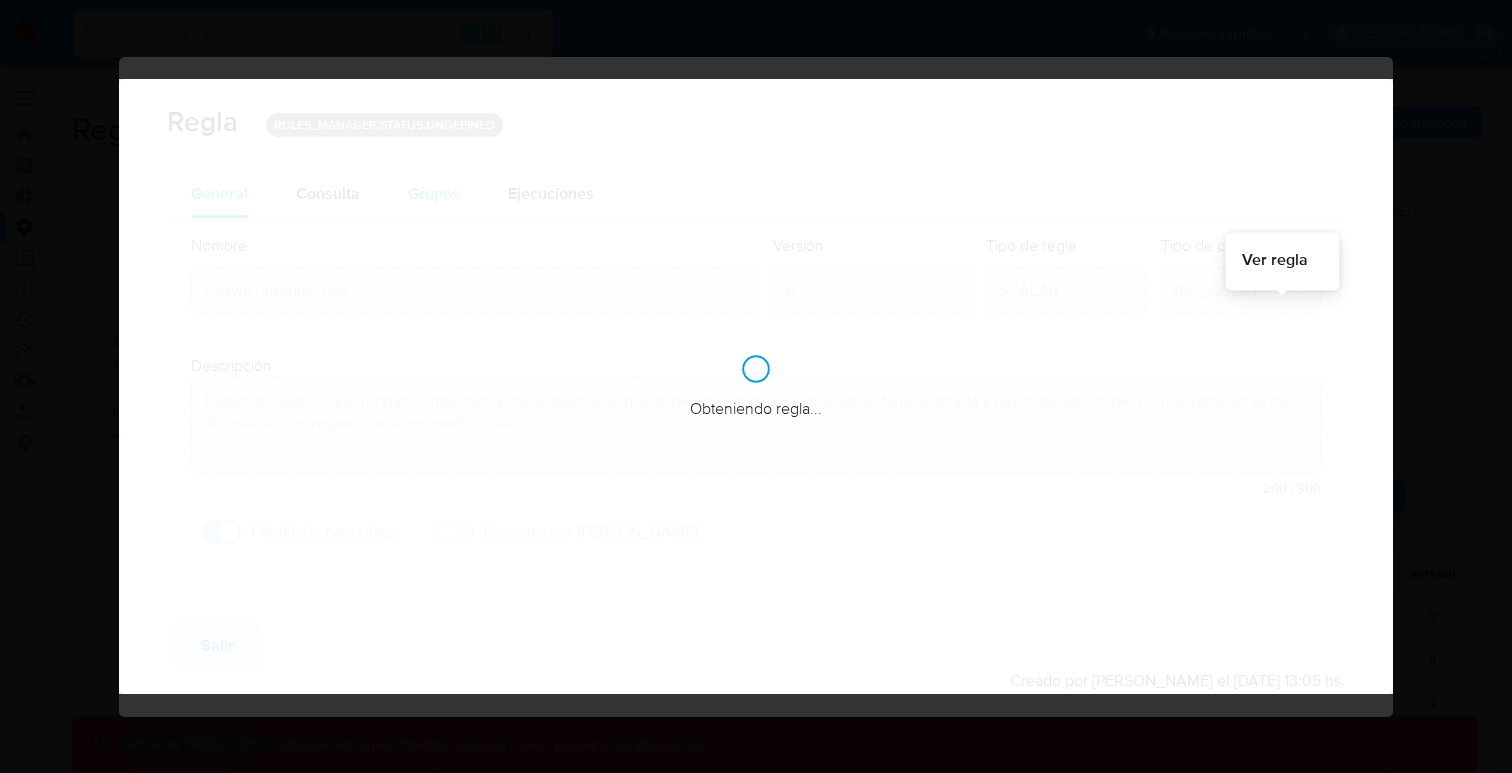 checkbox on "true" 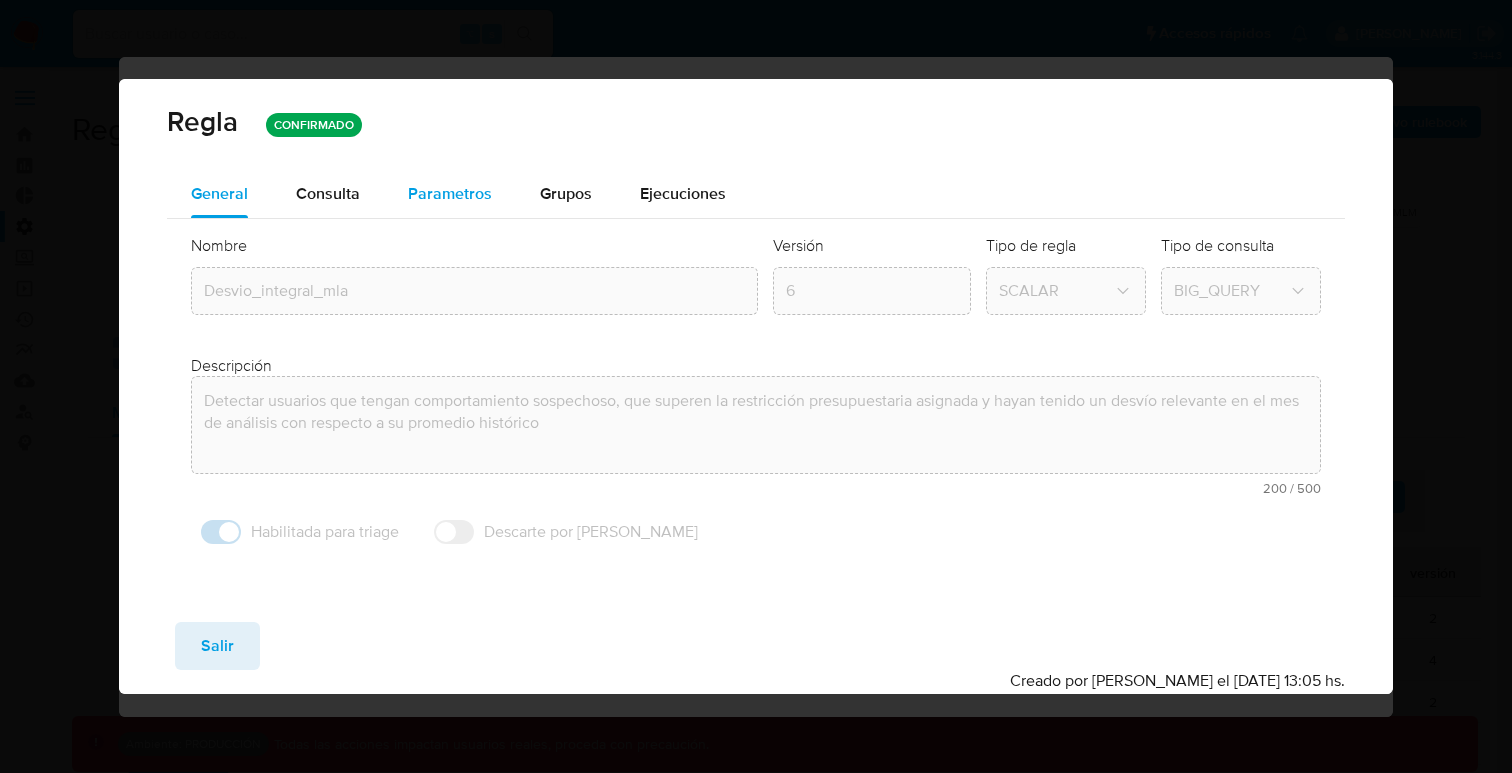 click on "Parametros" at bounding box center [450, 193] 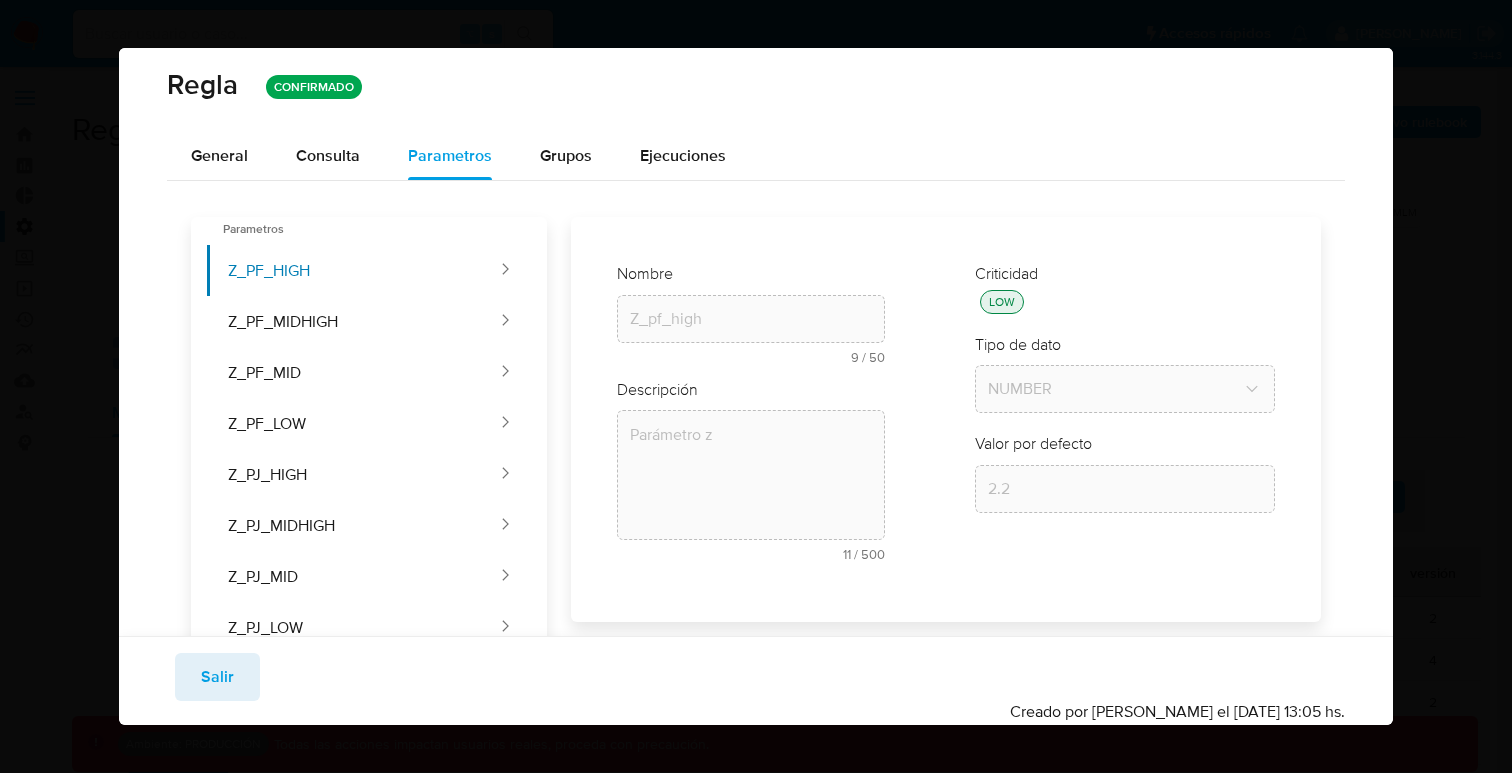 scroll, scrollTop: 0, scrollLeft: 0, axis: both 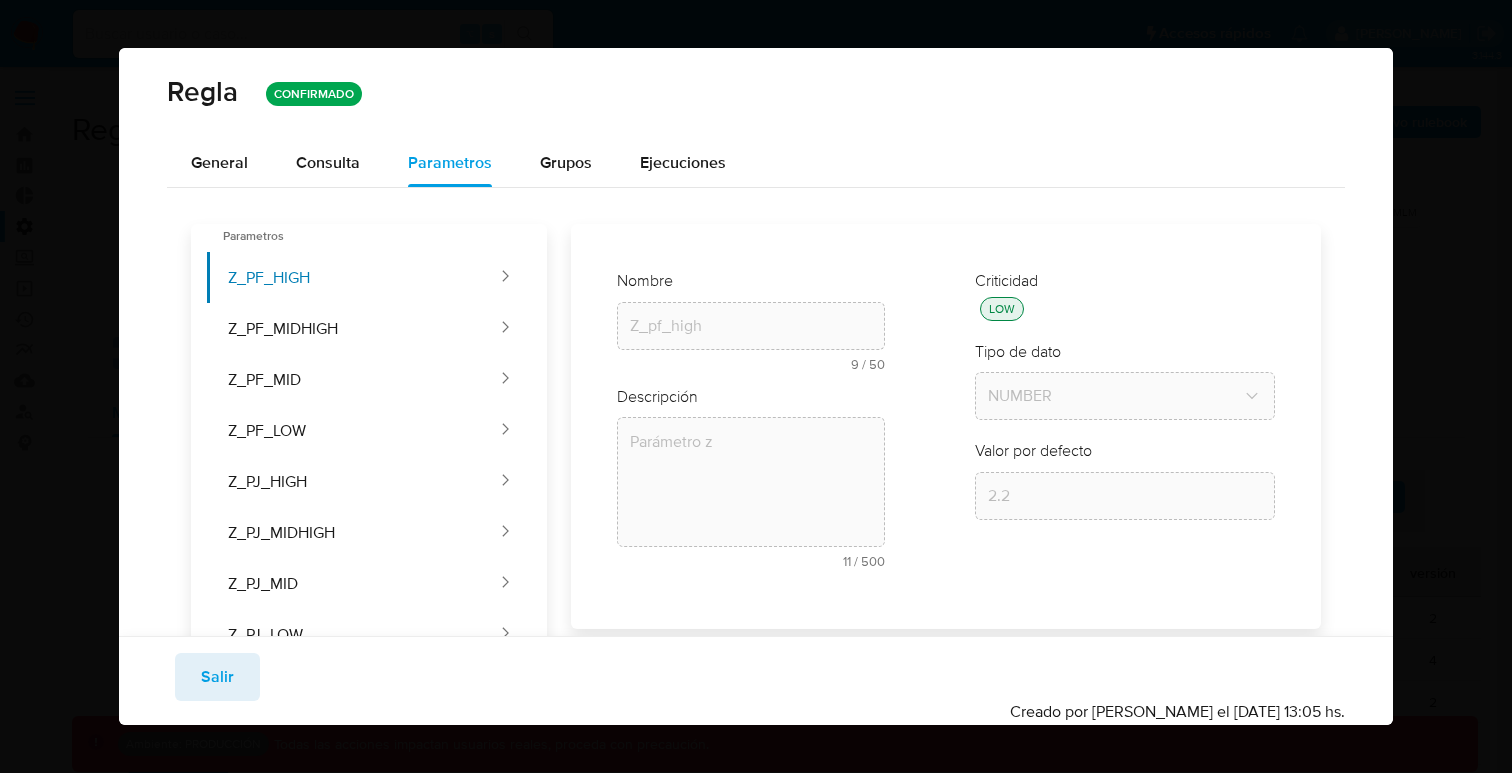 type 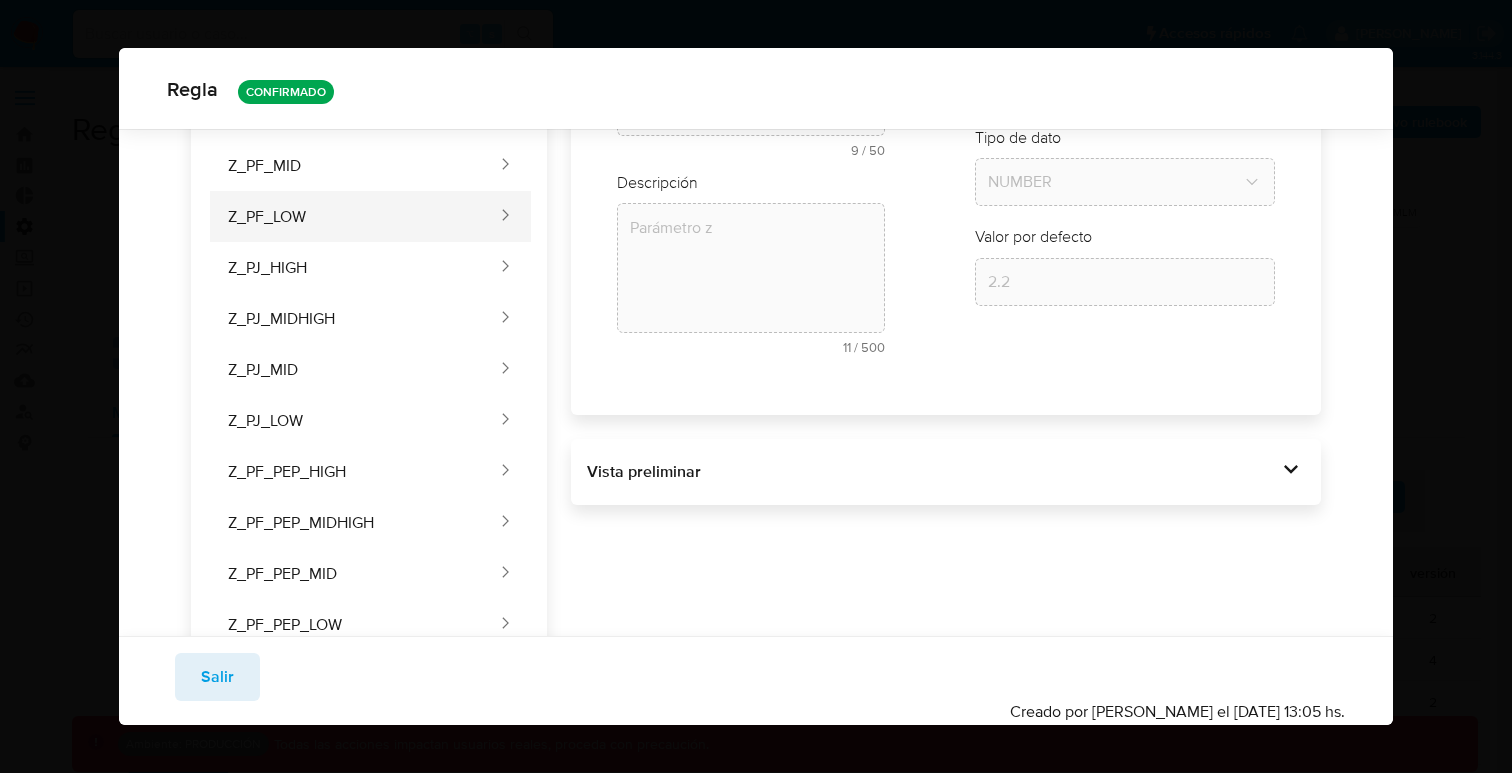 scroll, scrollTop: 121, scrollLeft: 0, axis: vertical 